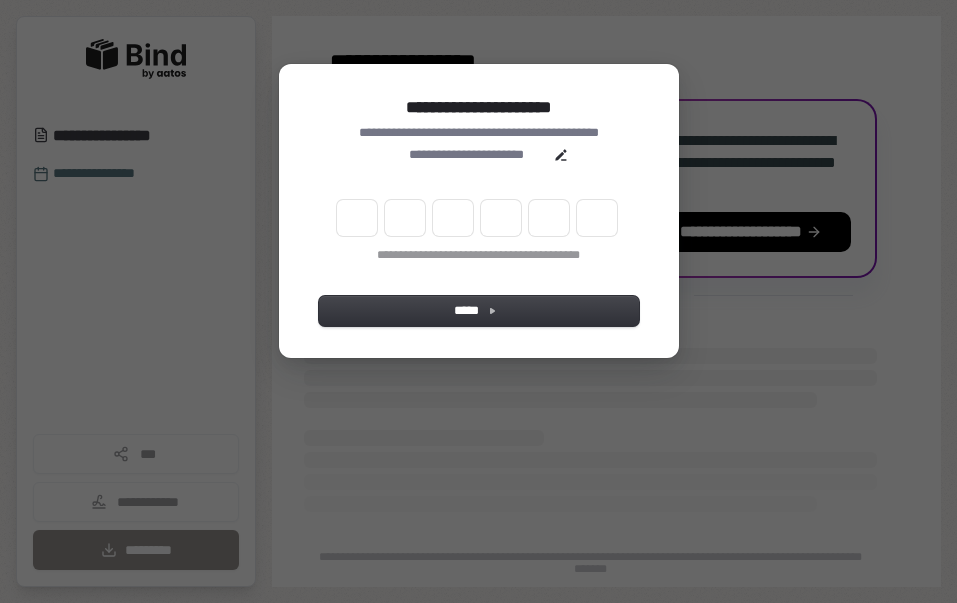 scroll, scrollTop: 0, scrollLeft: 0, axis: both 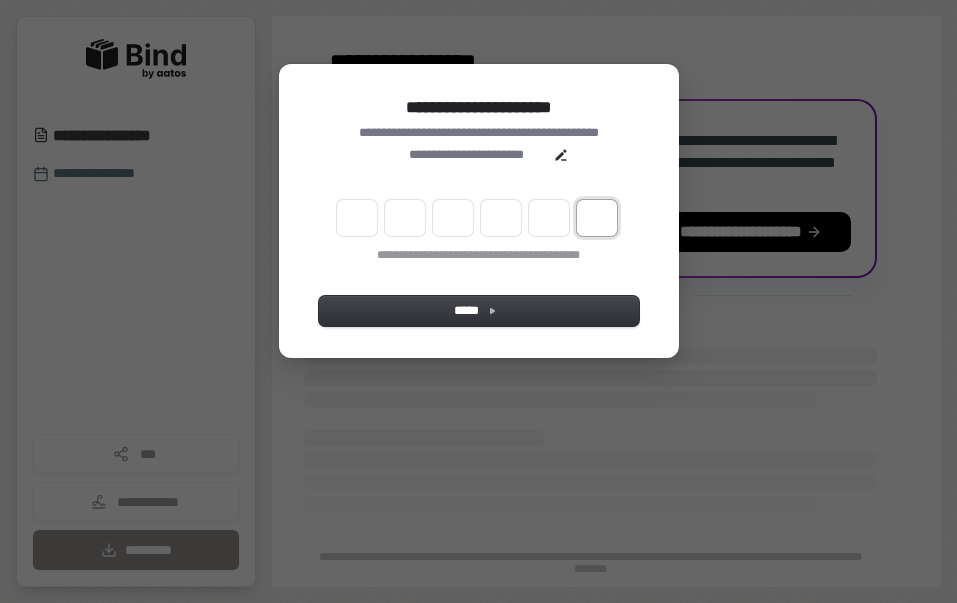 paste on "*" 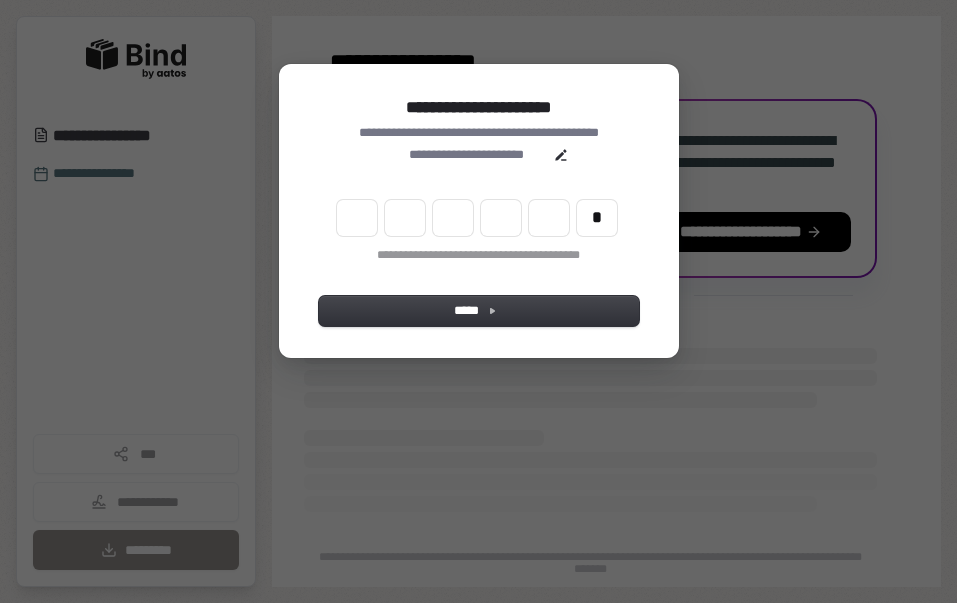 type on "*" 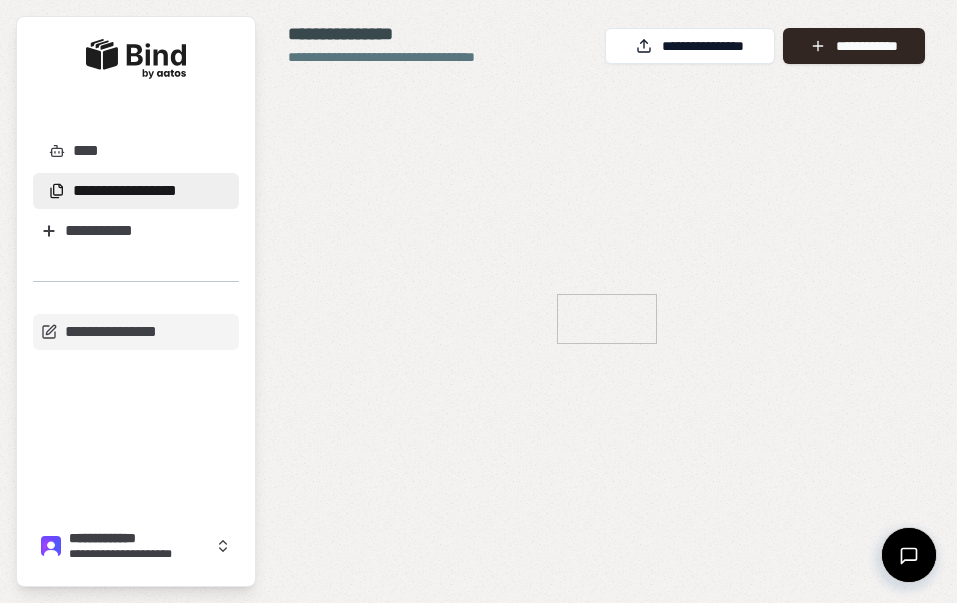 scroll, scrollTop: 0, scrollLeft: 0, axis: both 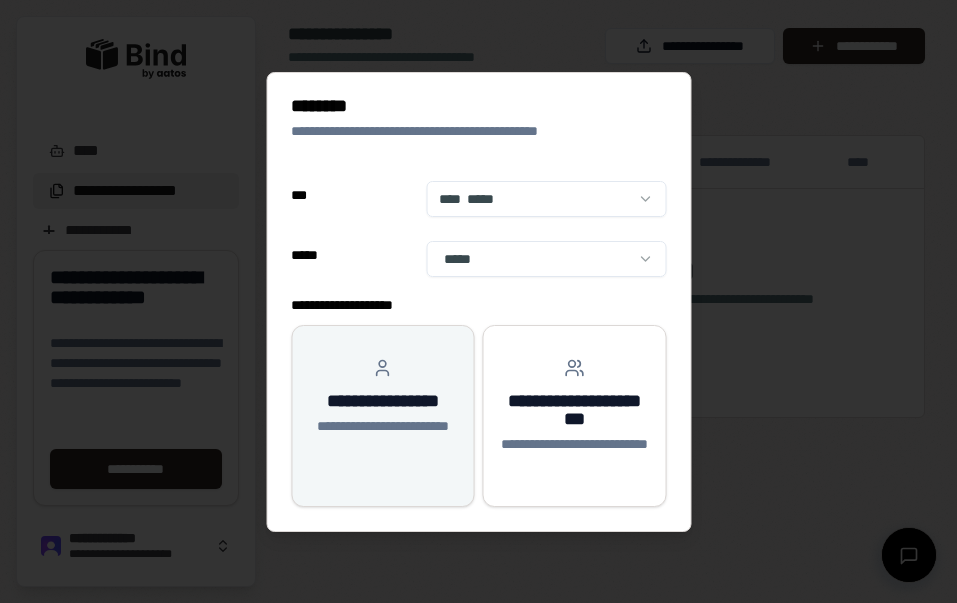 click on "**********" at bounding box center (383, 401) 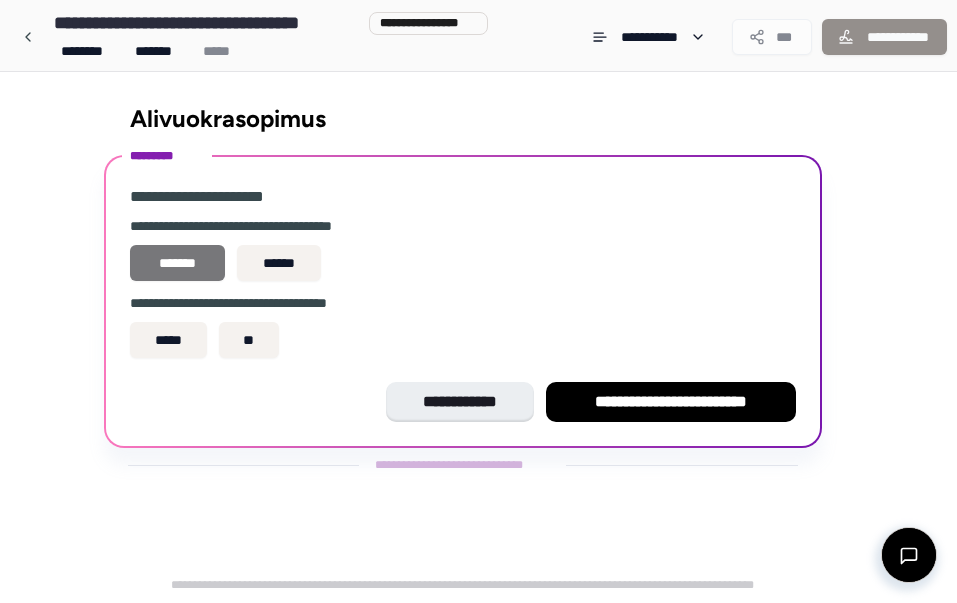 click on "*******" at bounding box center (178, 263) 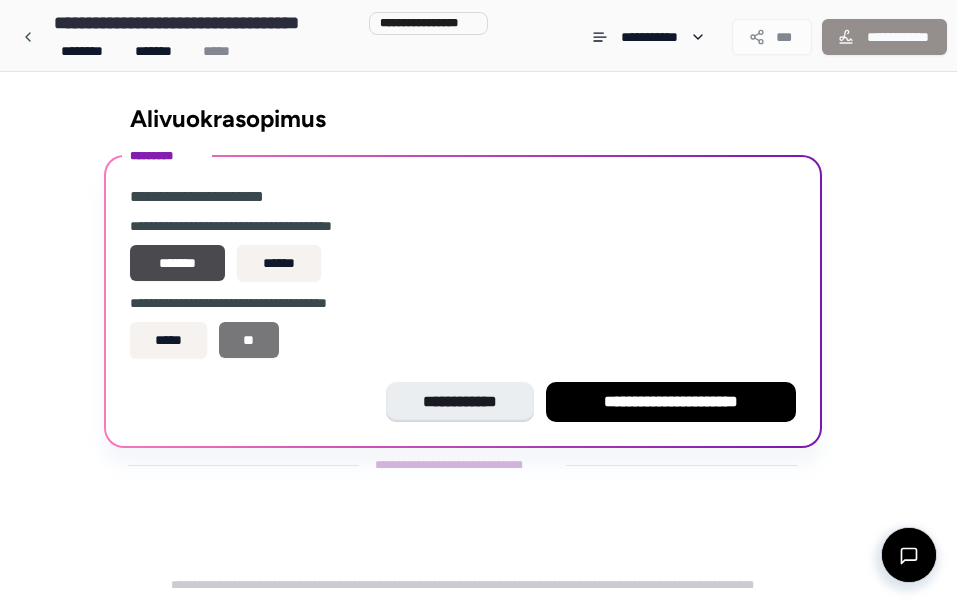 click on "**" at bounding box center (249, 340) 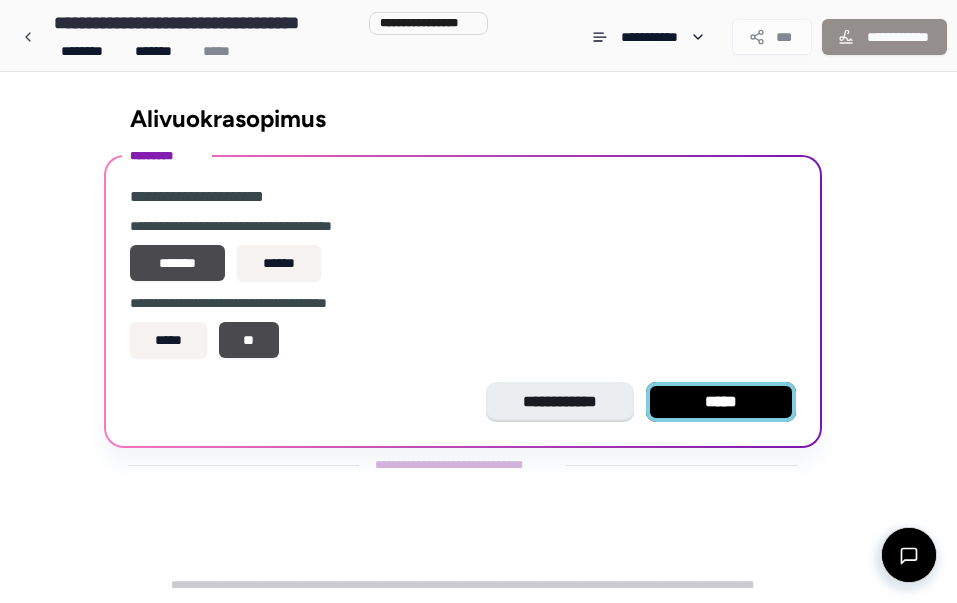 click on "*****" at bounding box center [721, 402] 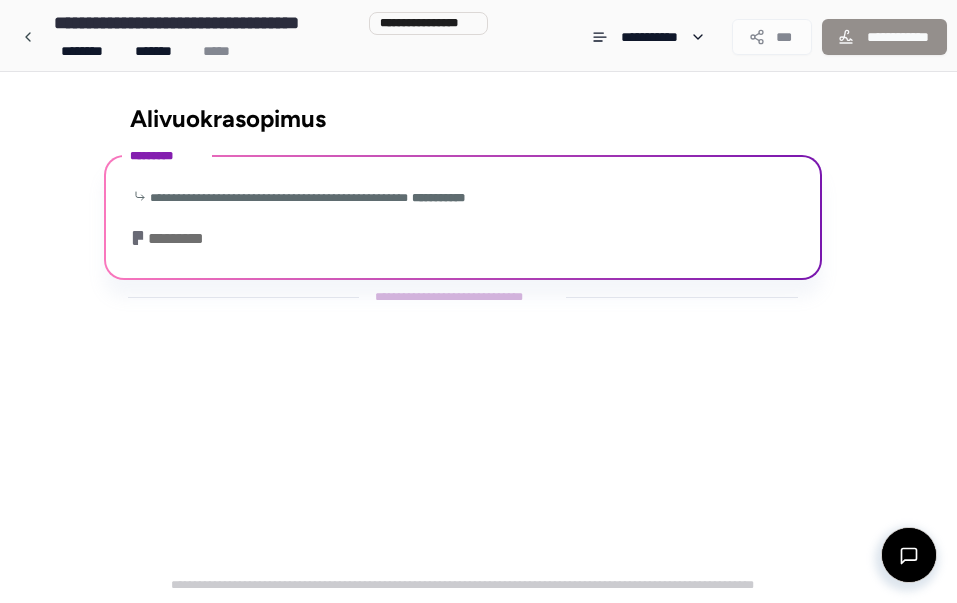 scroll, scrollTop: 108, scrollLeft: 0, axis: vertical 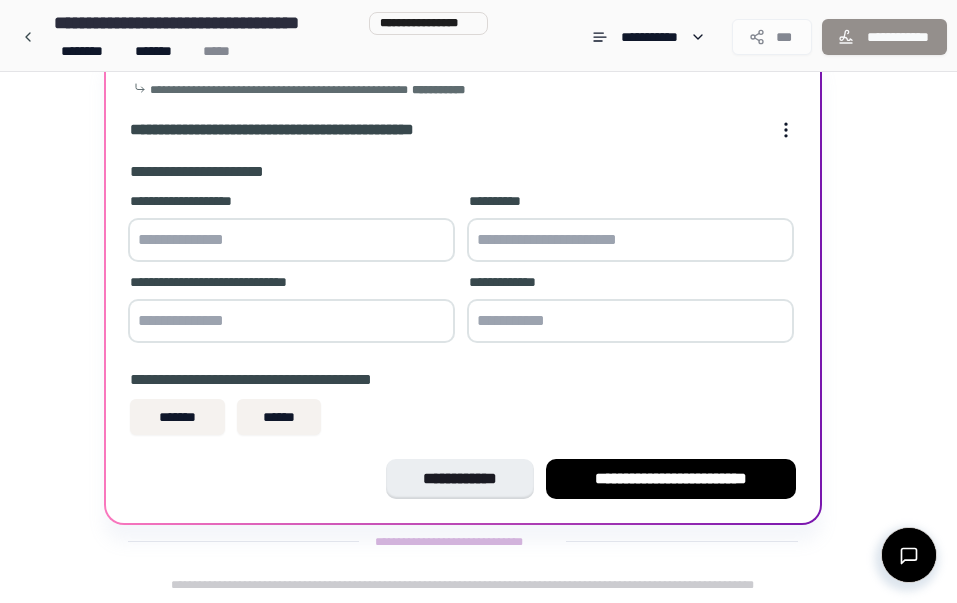 click at bounding box center (291, 240) 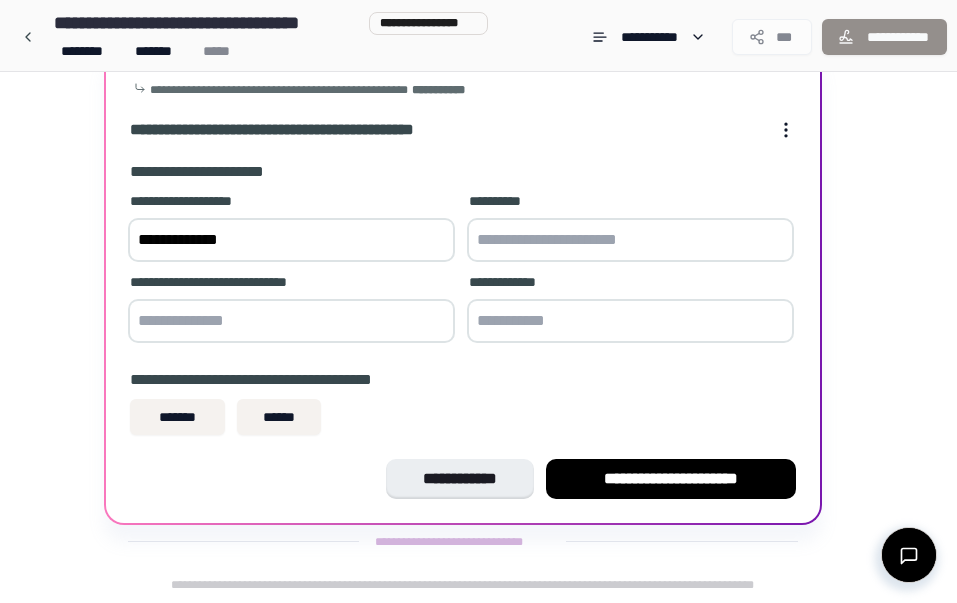 type on "**********" 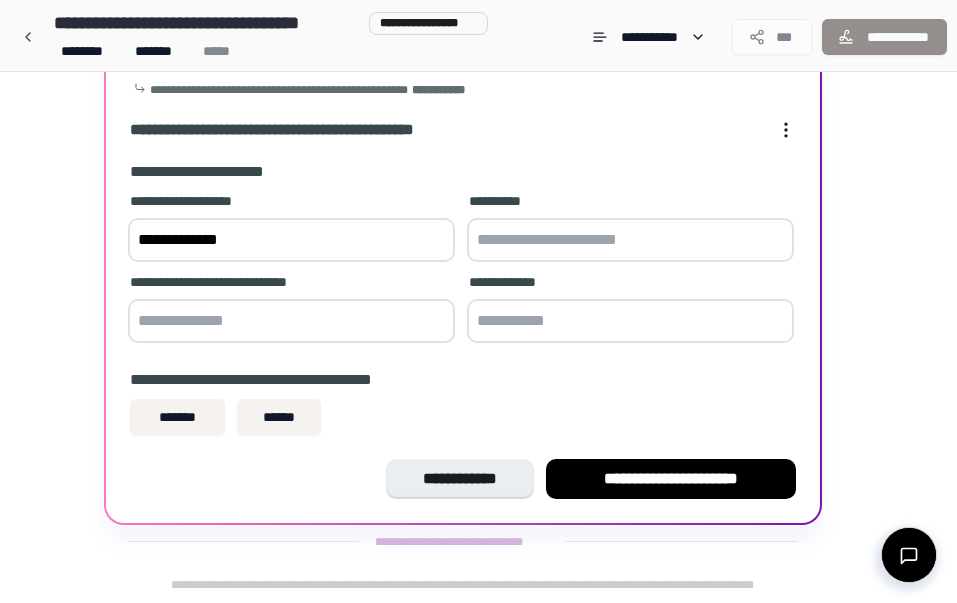 click at bounding box center (630, 240) 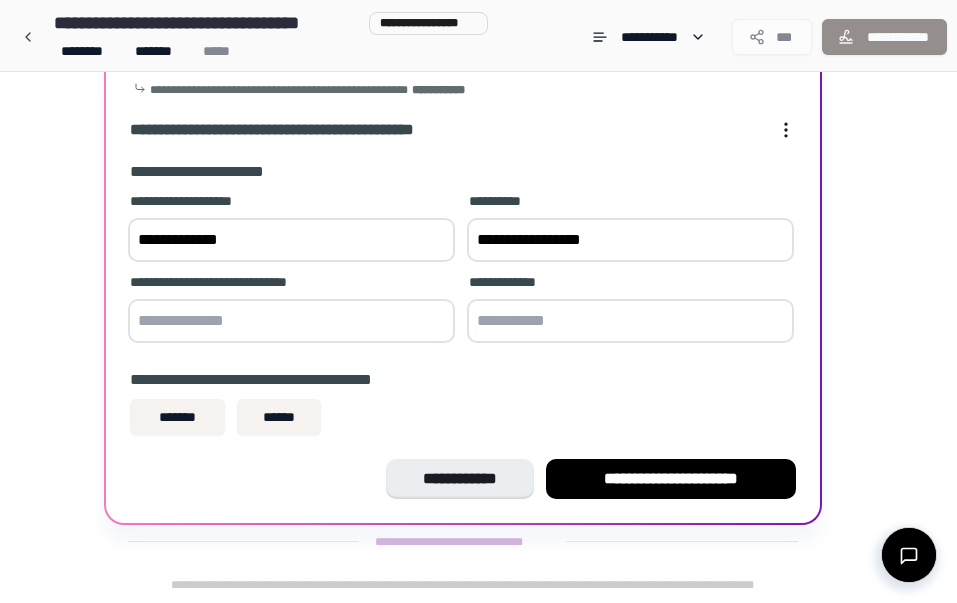 type on "**********" 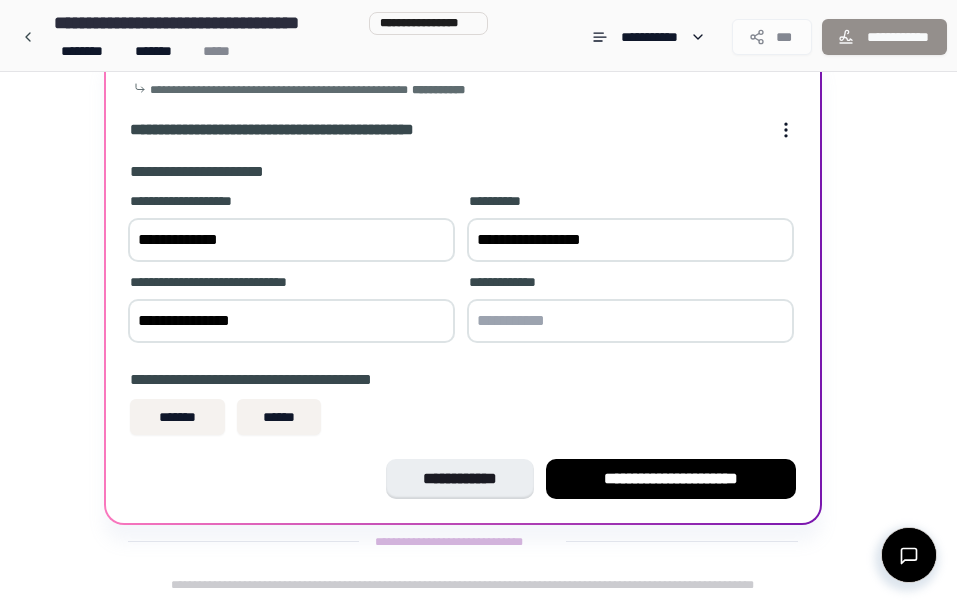 type on "**********" 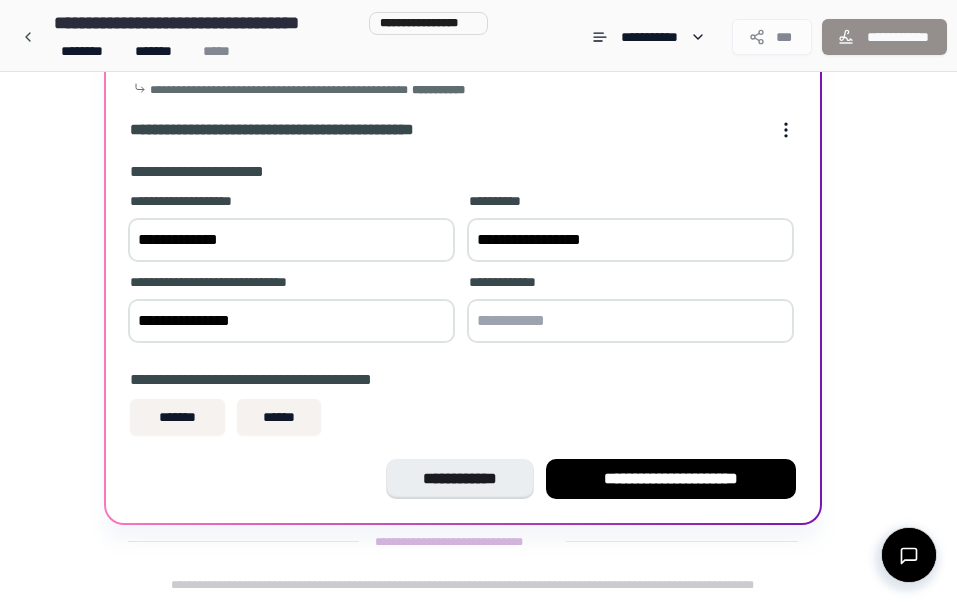 click at bounding box center (630, 321) 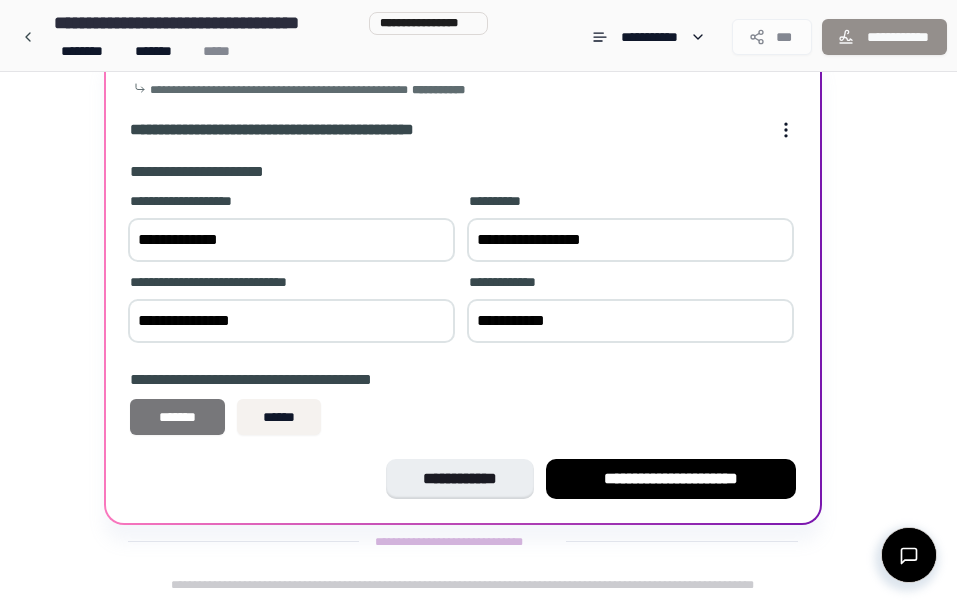 type on "**********" 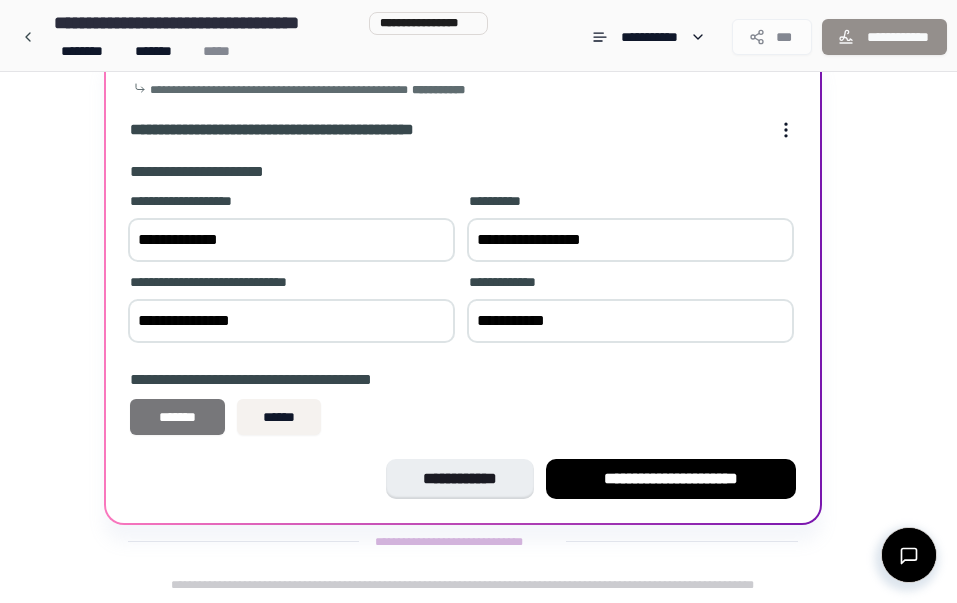 click on "*******" at bounding box center (178, 417) 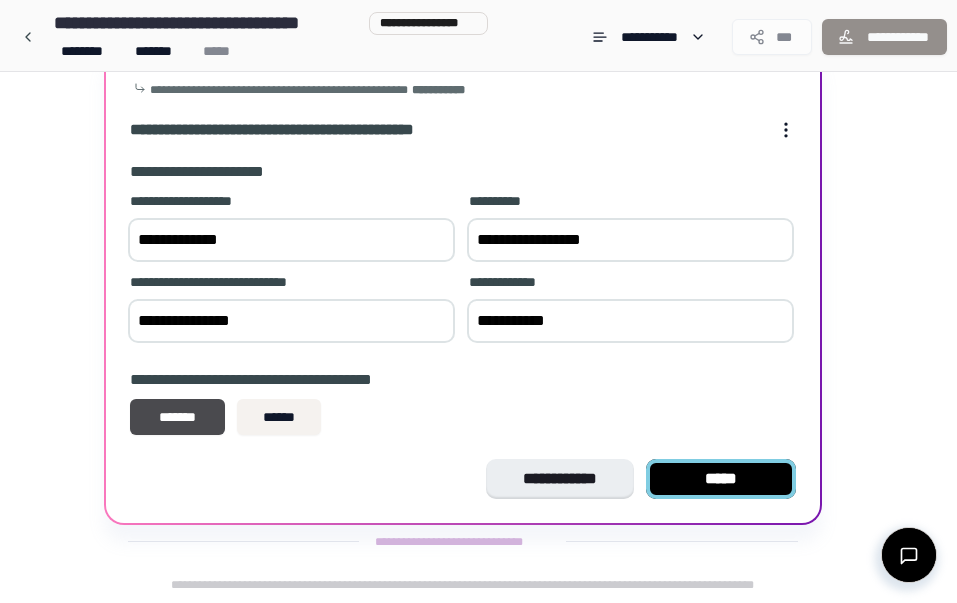 click on "*****" at bounding box center [721, 479] 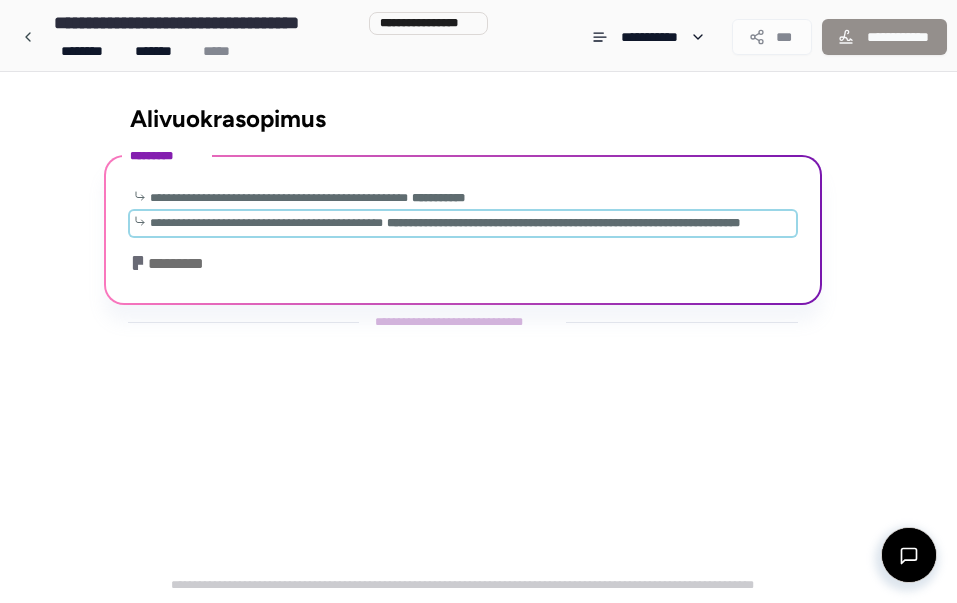 scroll, scrollTop: 14, scrollLeft: 0, axis: vertical 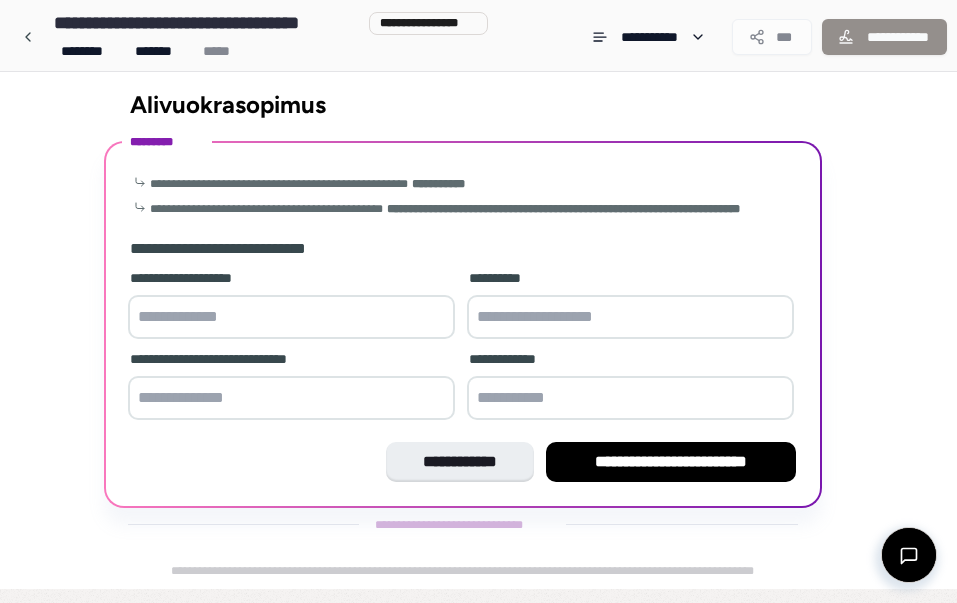 click at bounding box center (291, 317) 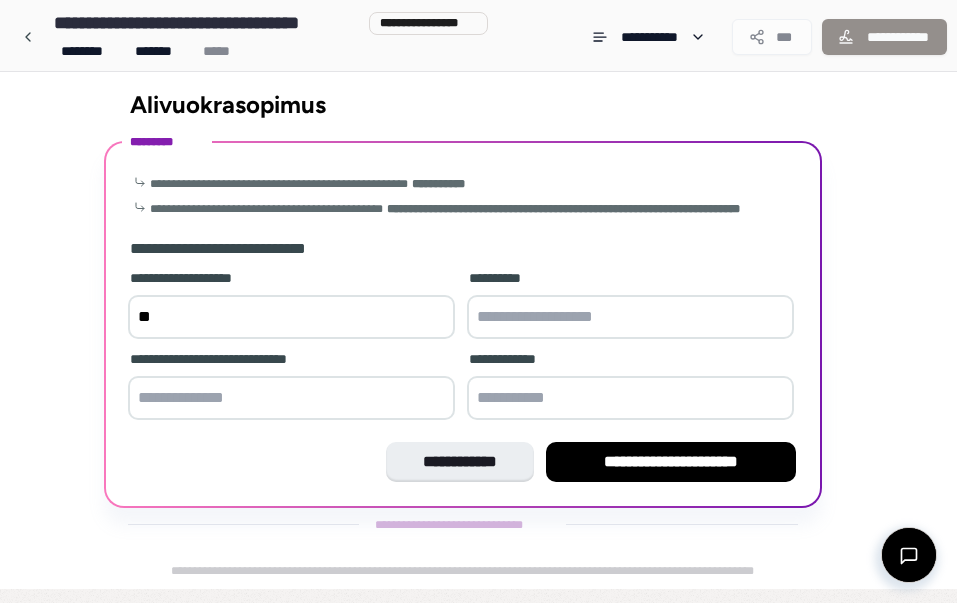 type on "*" 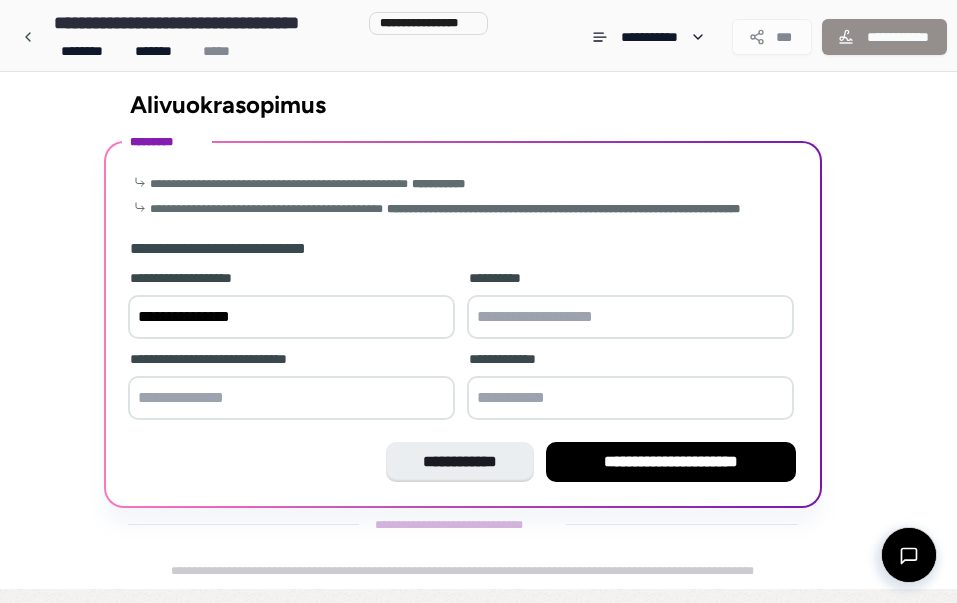 type on "**********" 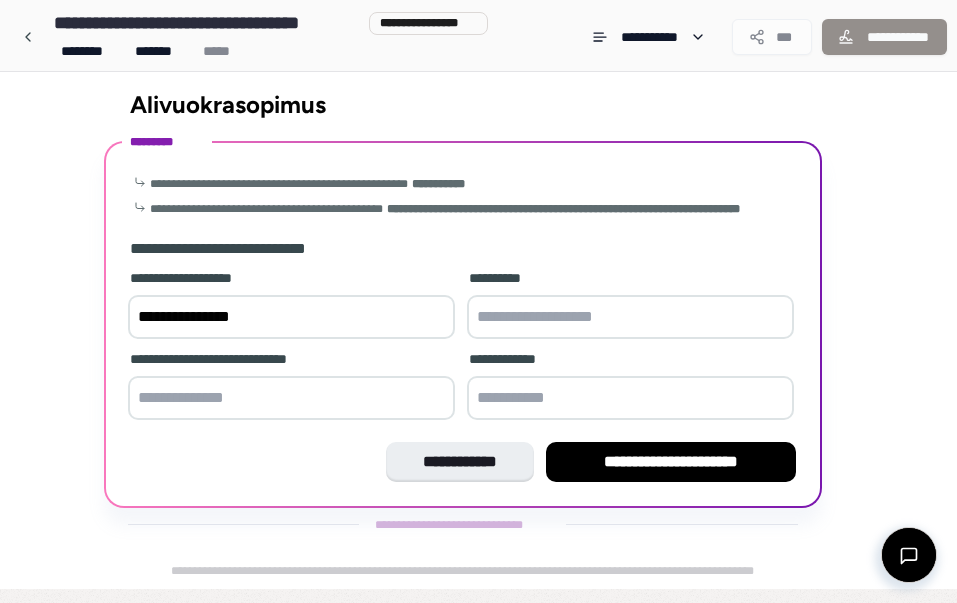 click at bounding box center [630, 317] 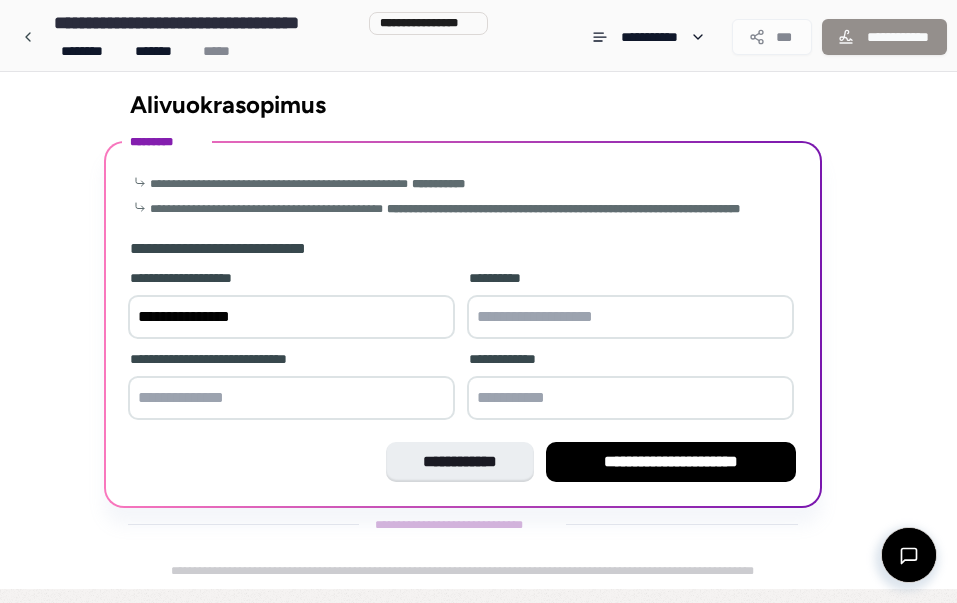 click at bounding box center [630, 317] 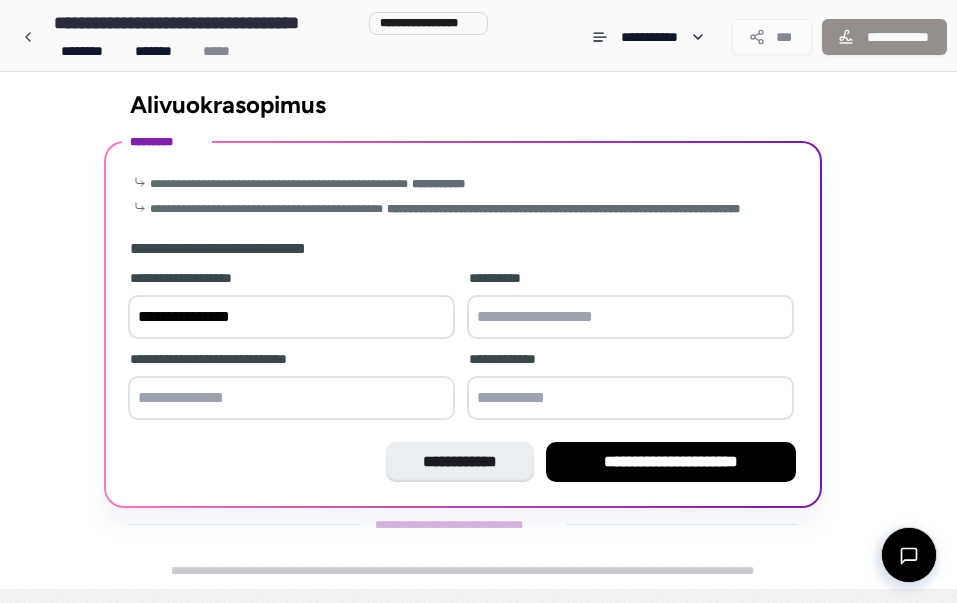 click at bounding box center (630, 398) 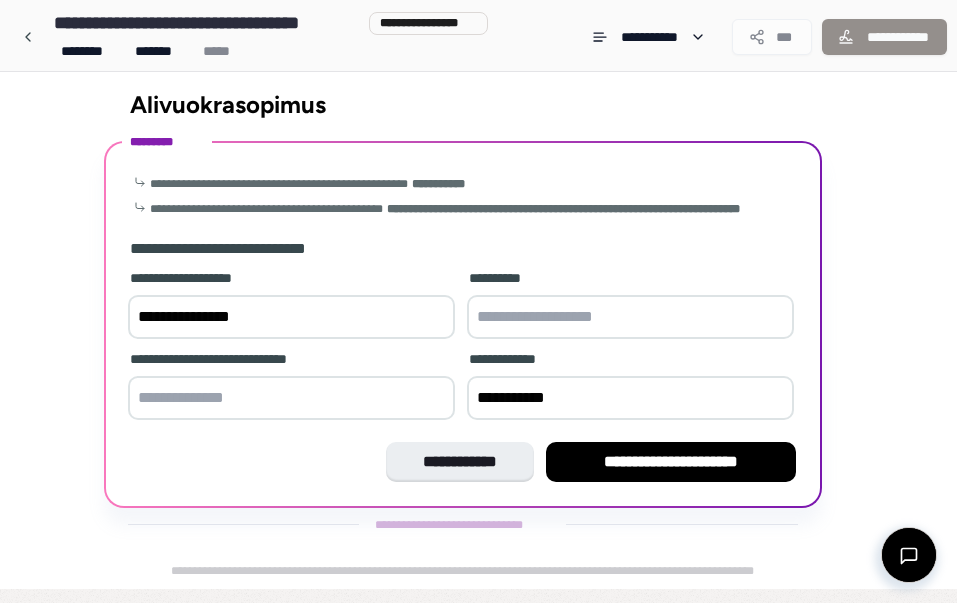 type on "**********" 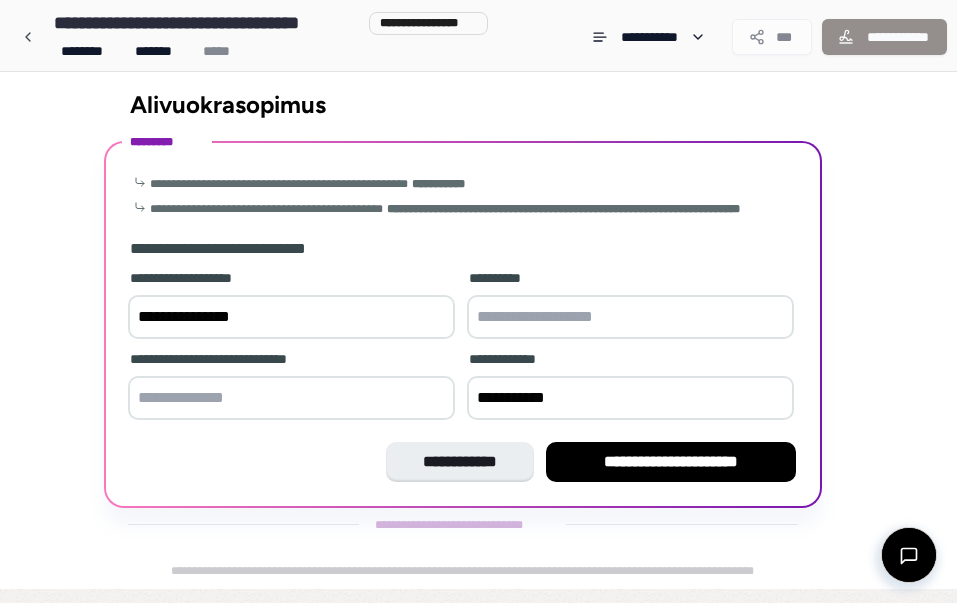 click at bounding box center [630, 317] 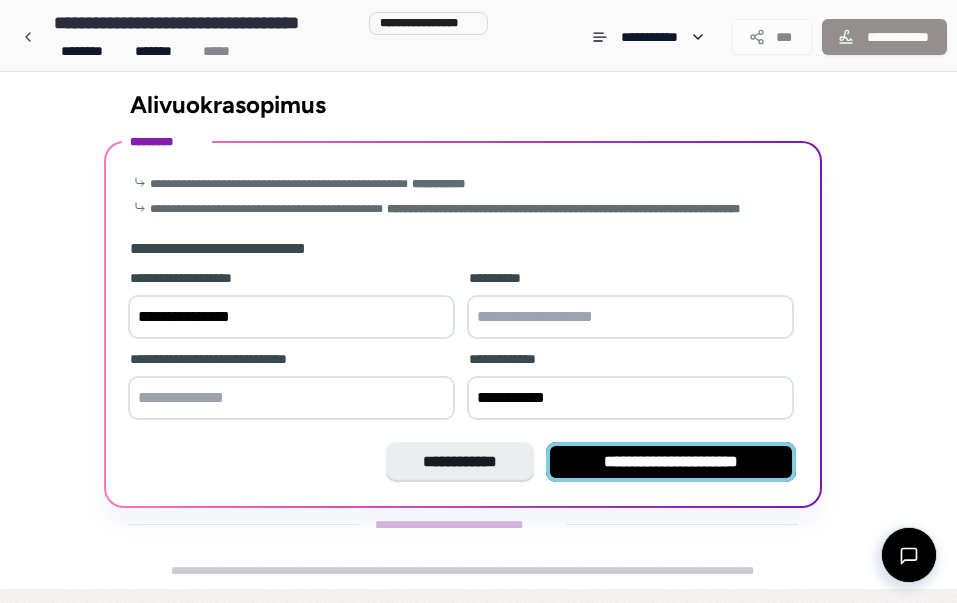 click on "**********" at bounding box center (671, 462) 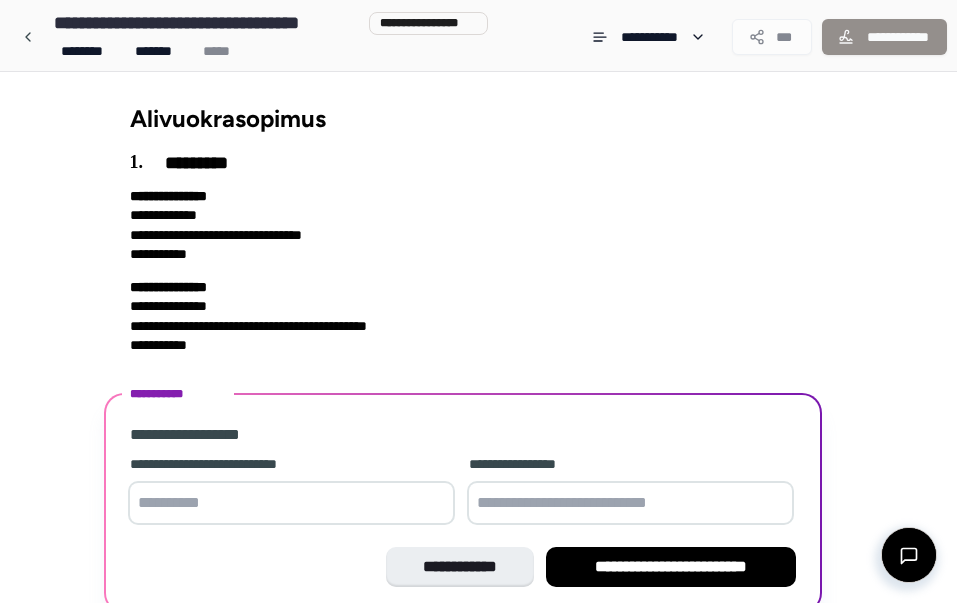 scroll, scrollTop: 88, scrollLeft: 0, axis: vertical 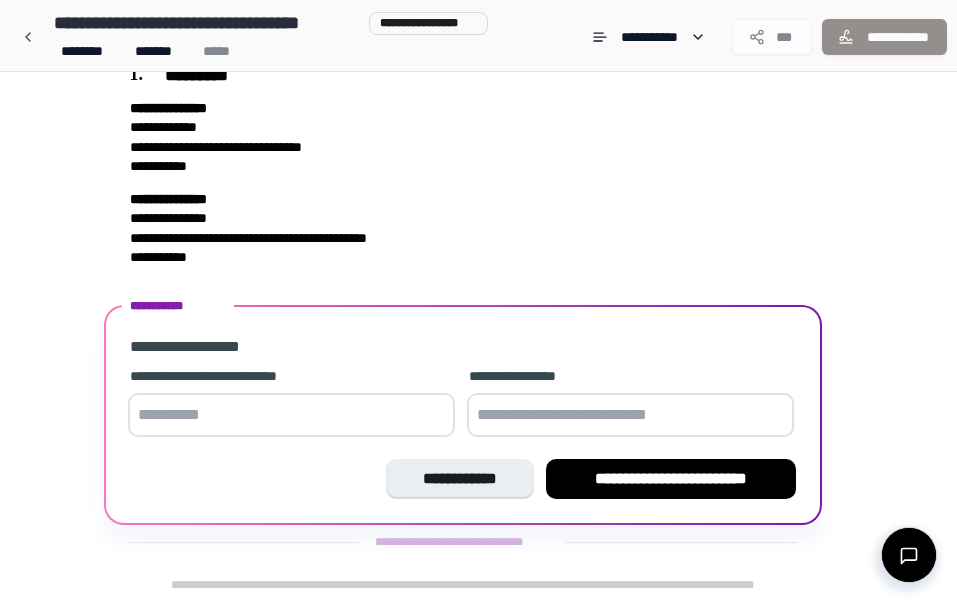 click at bounding box center (291, 415) 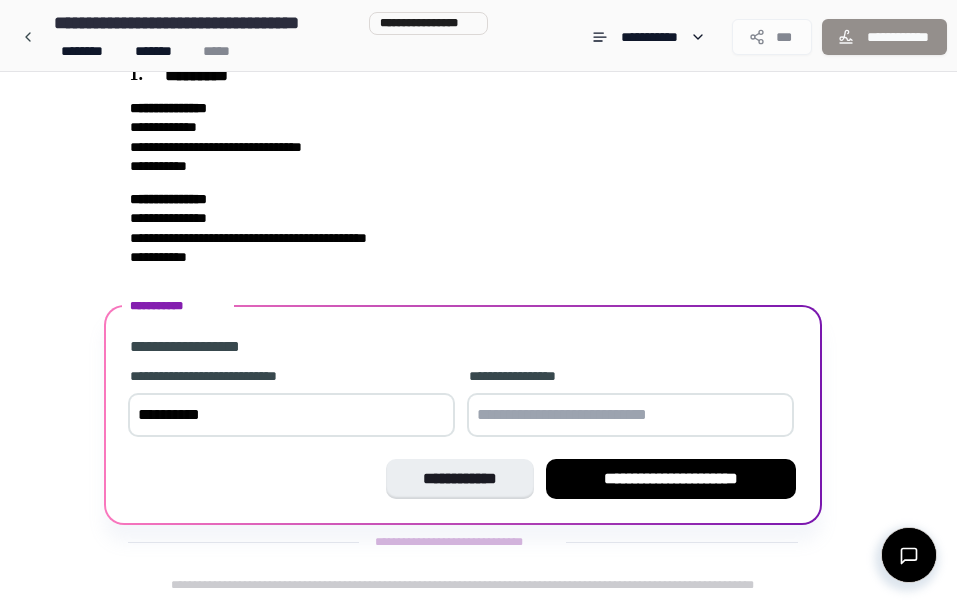 type on "**********" 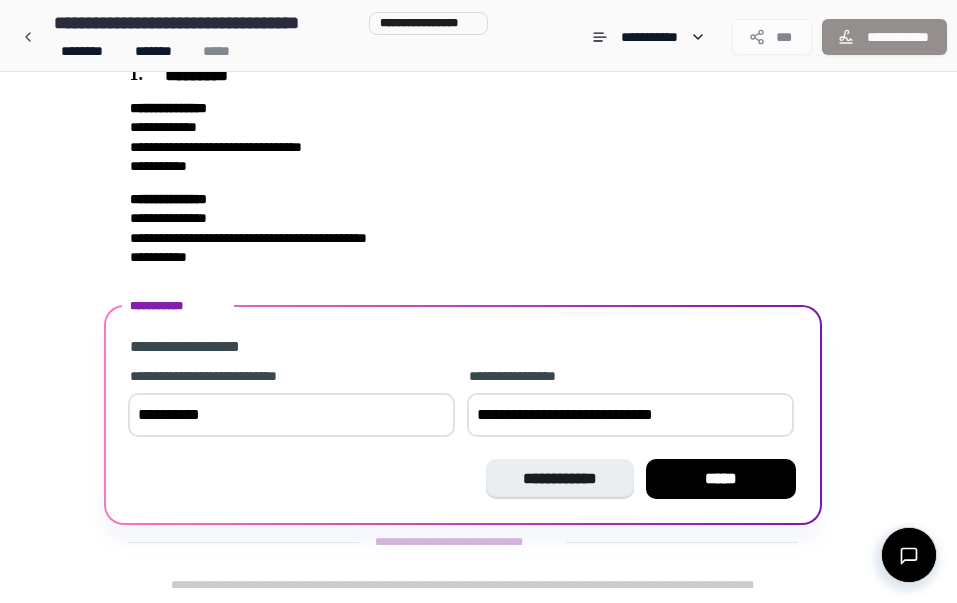 drag, startPoint x: 697, startPoint y: 407, endPoint x: 465, endPoint y: 417, distance: 232.21542 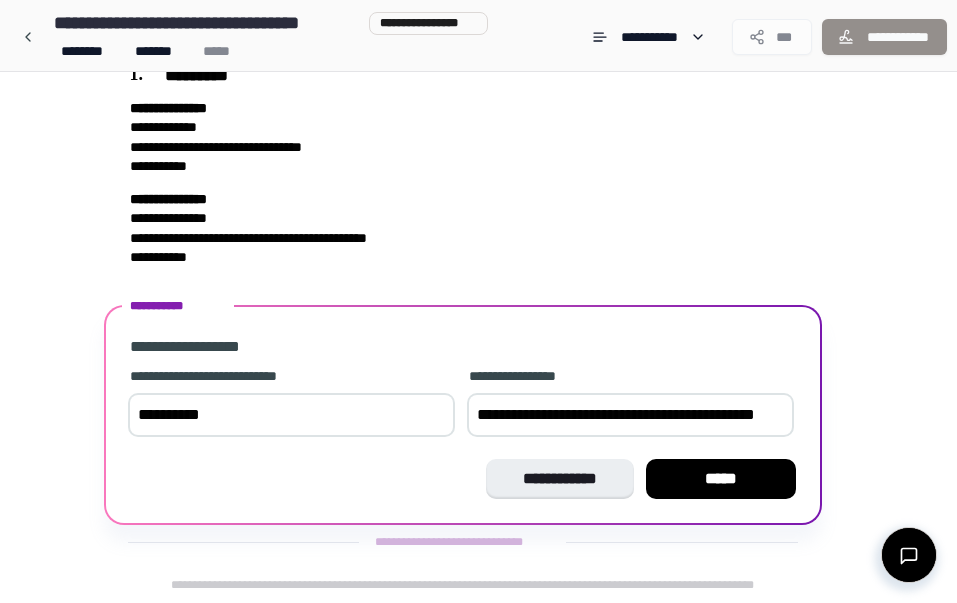 scroll, scrollTop: 112, scrollLeft: 0, axis: vertical 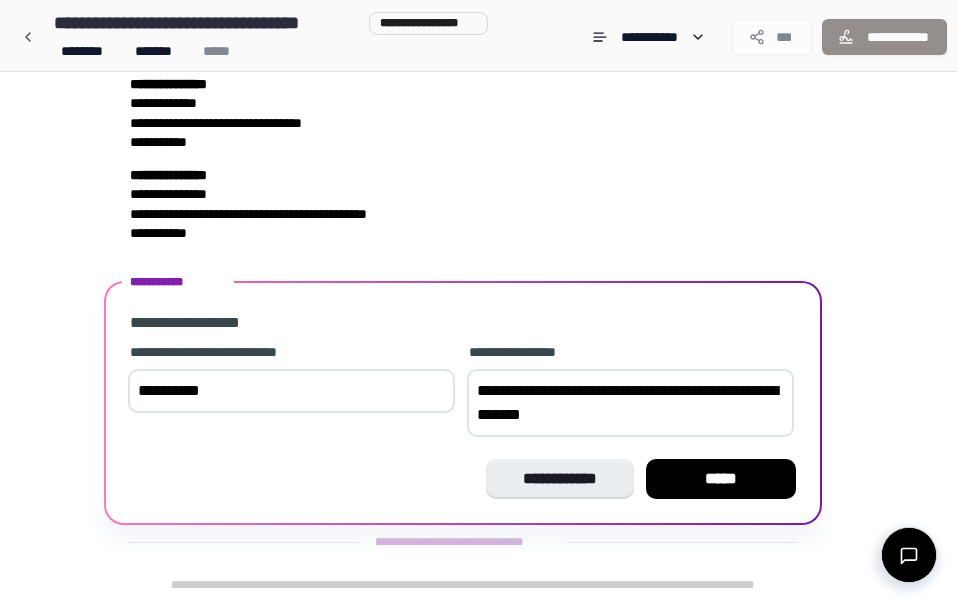 click on "**********" at bounding box center (630, 403) 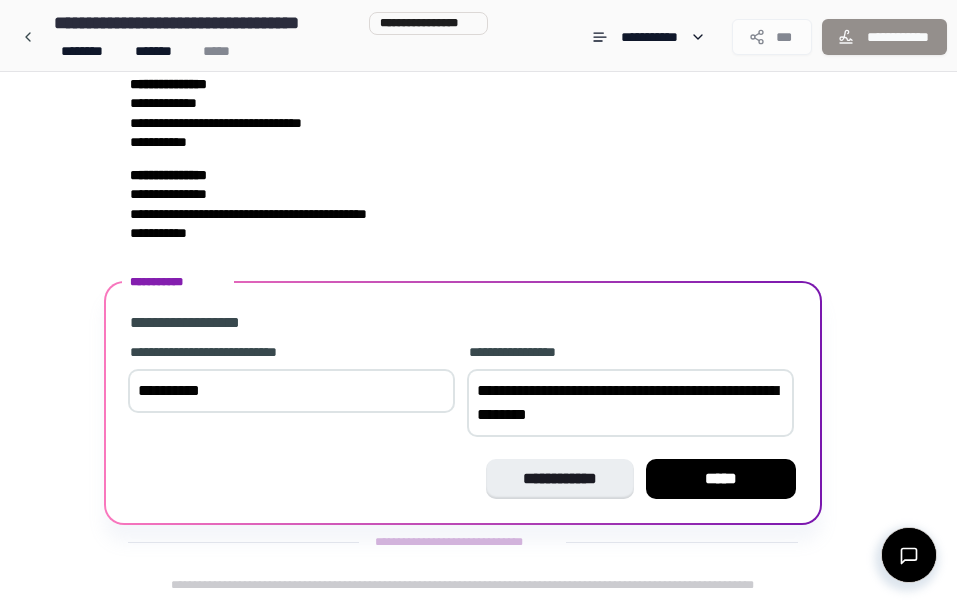 click on "**********" at bounding box center (630, 403) 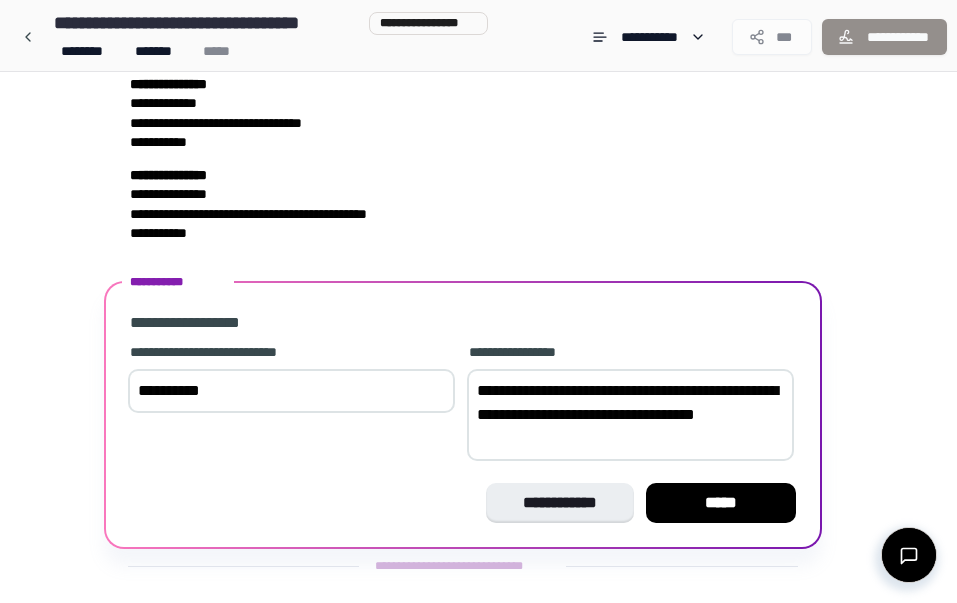 scroll, scrollTop: 136, scrollLeft: 0, axis: vertical 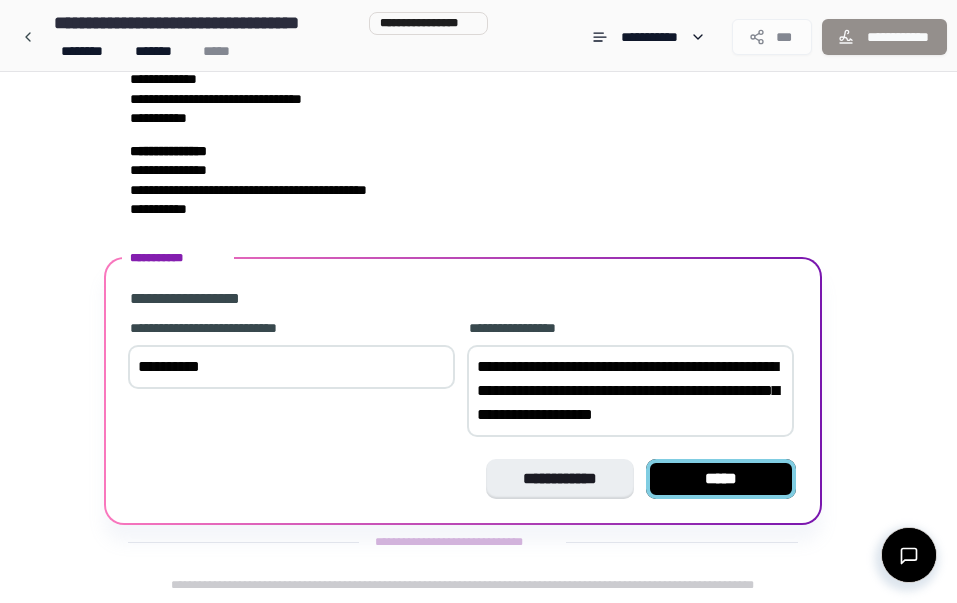 type on "**********" 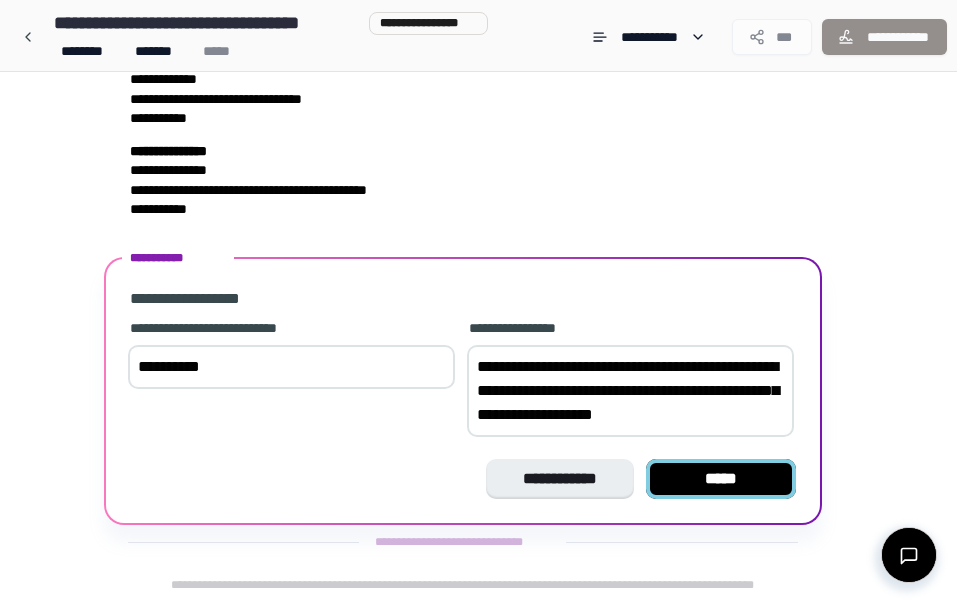 click on "*****" at bounding box center (721, 479) 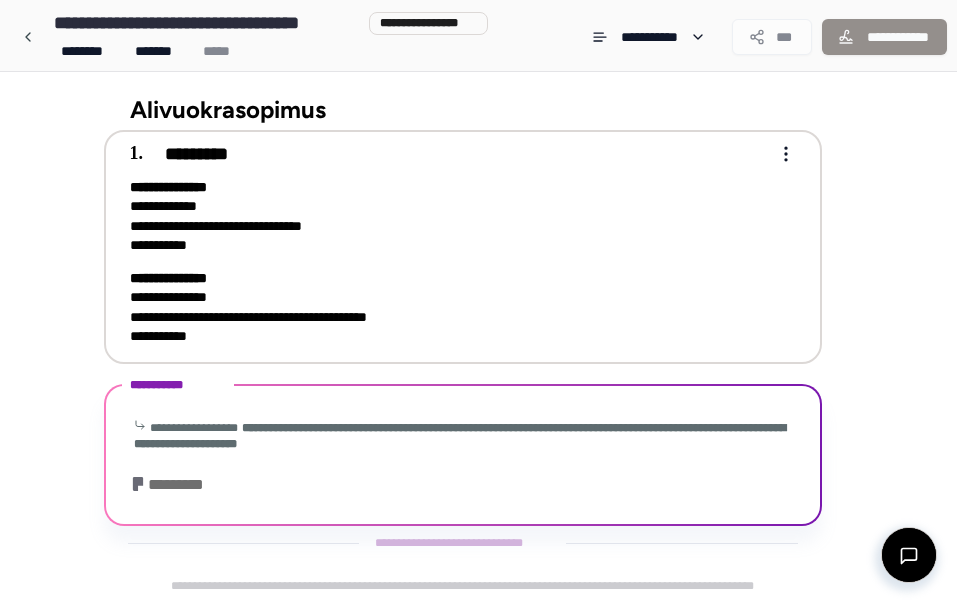 scroll, scrollTop: 146, scrollLeft: 0, axis: vertical 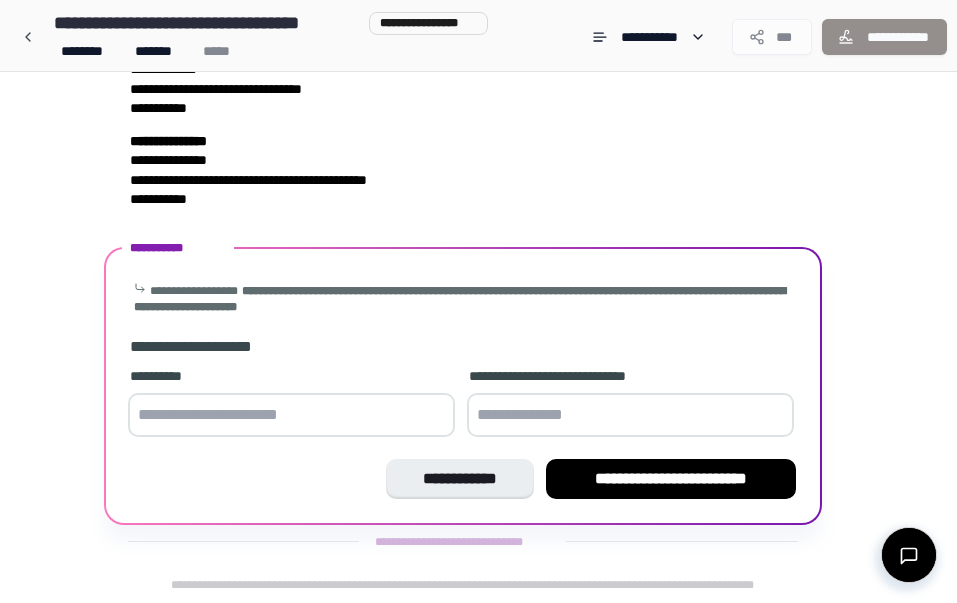 click at bounding box center [291, 415] 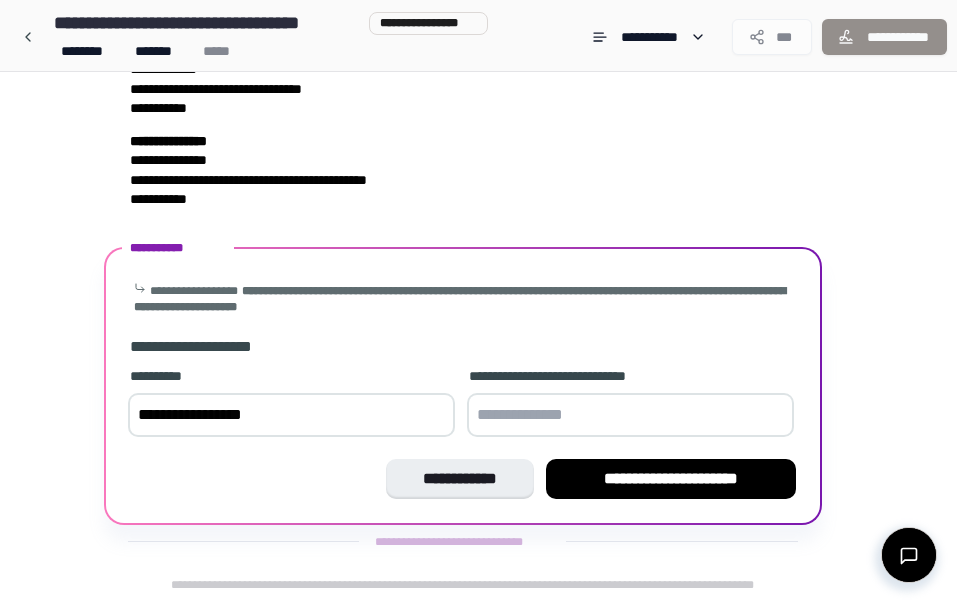 type on "**********" 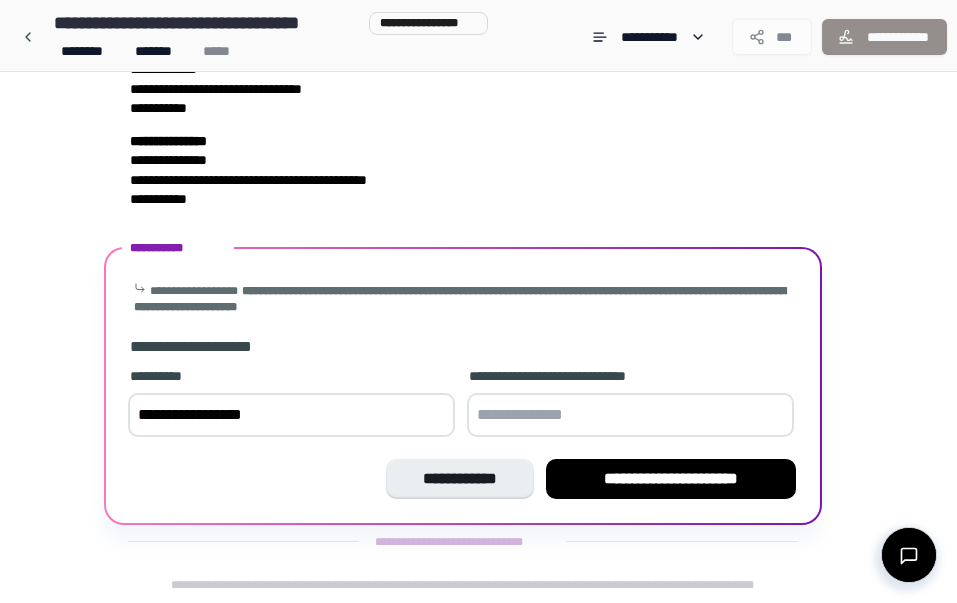 click at bounding box center [630, 415] 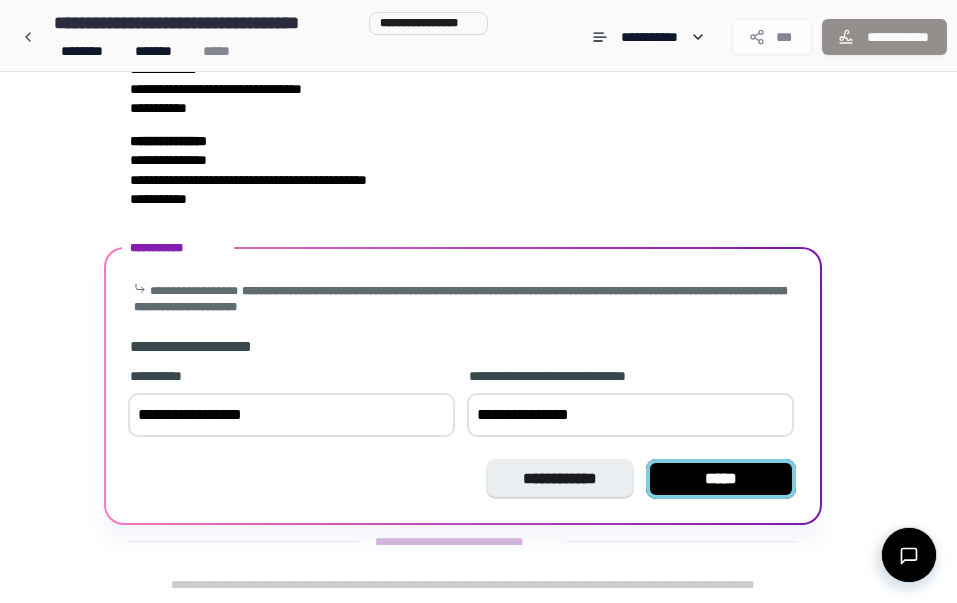 type on "**********" 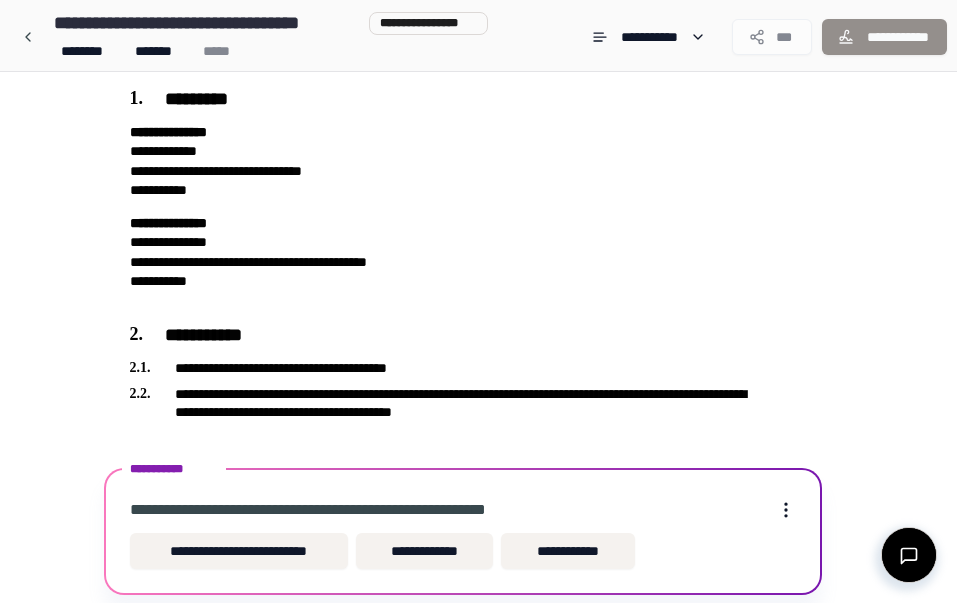 scroll, scrollTop: 134, scrollLeft: 0, axis: vertical 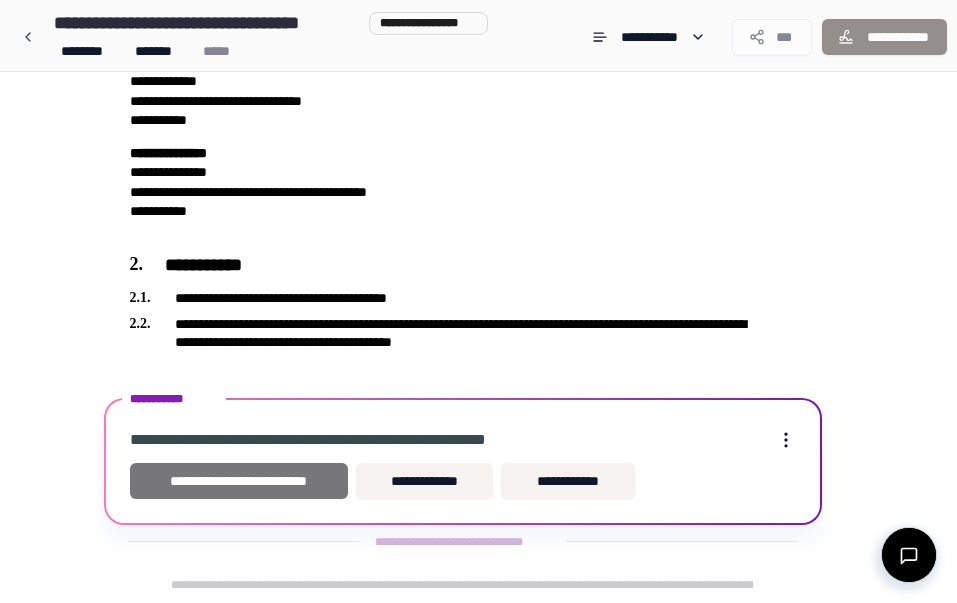 click on "**********" at bounding box center [239, 481] 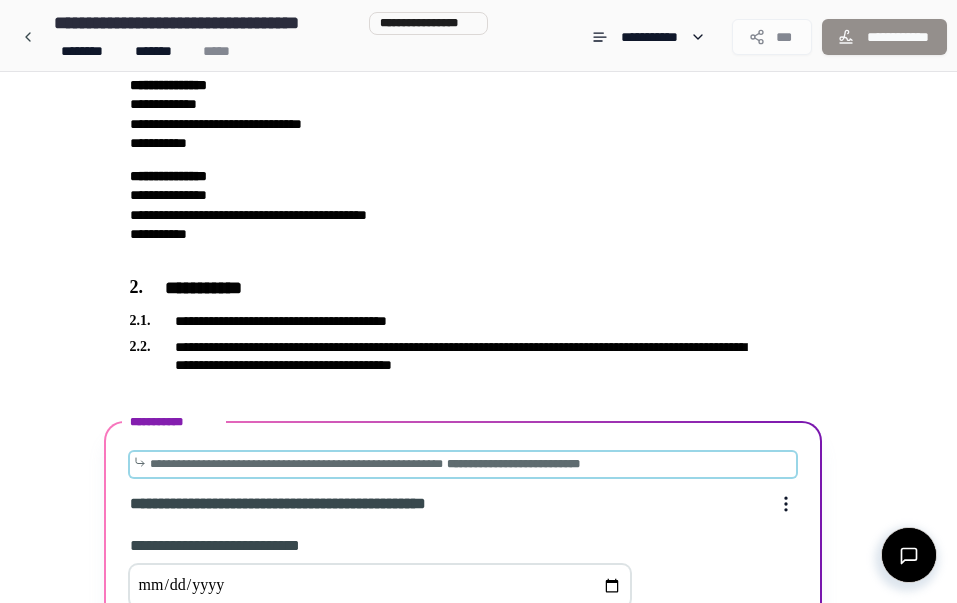 scroll, scrollTop: 410, scrollLeft: 0, axis: vertical 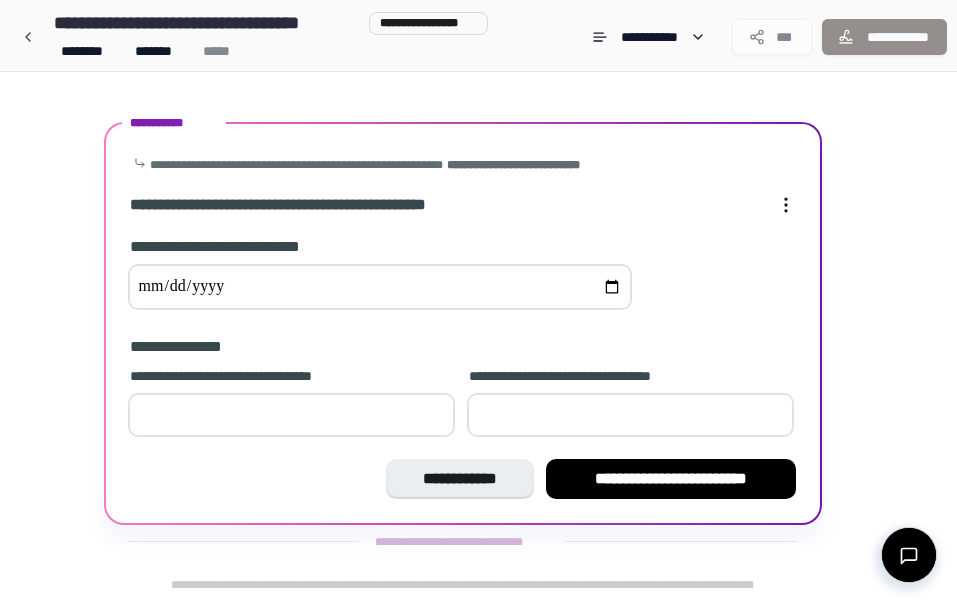 click at bounding box center (380, 287) 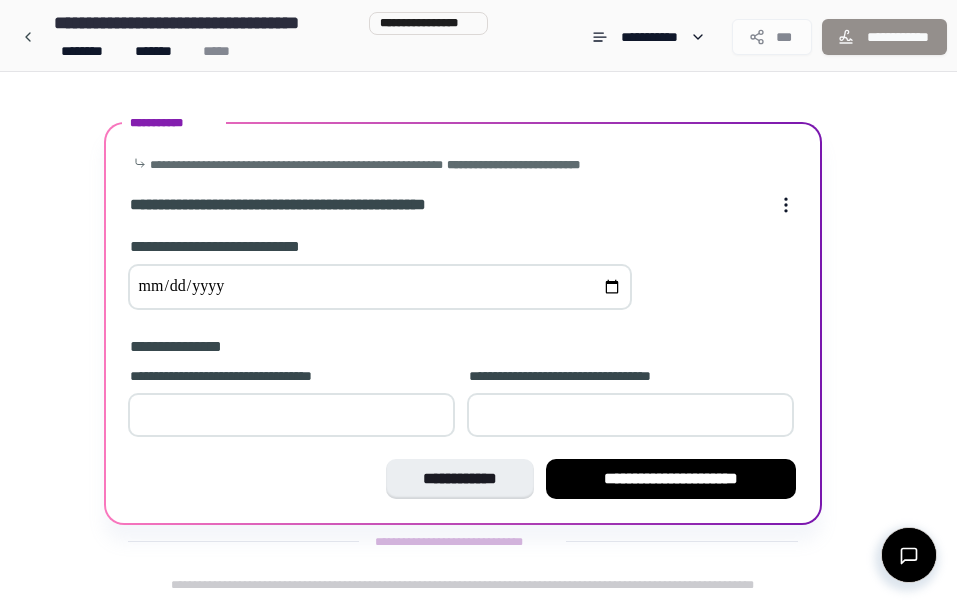 type on "**********" 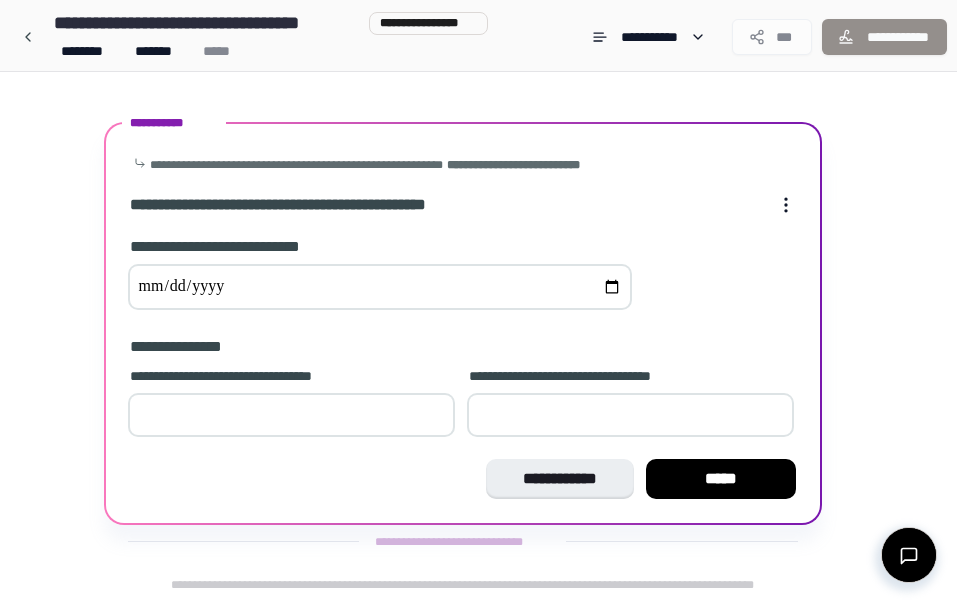 click on "**********" at bounding box center (463, 347) 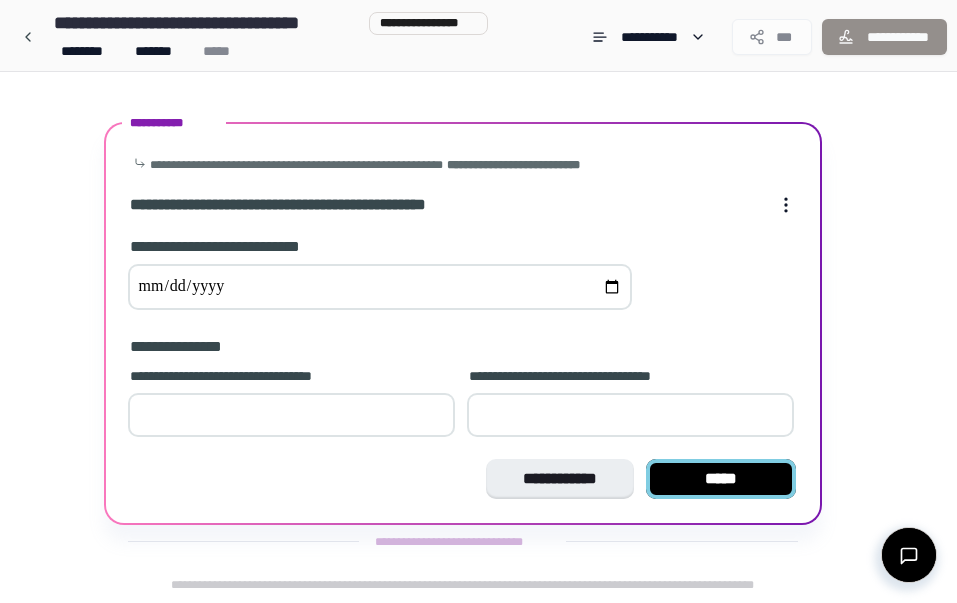 click on "*****" at bounding box center [721, 479] 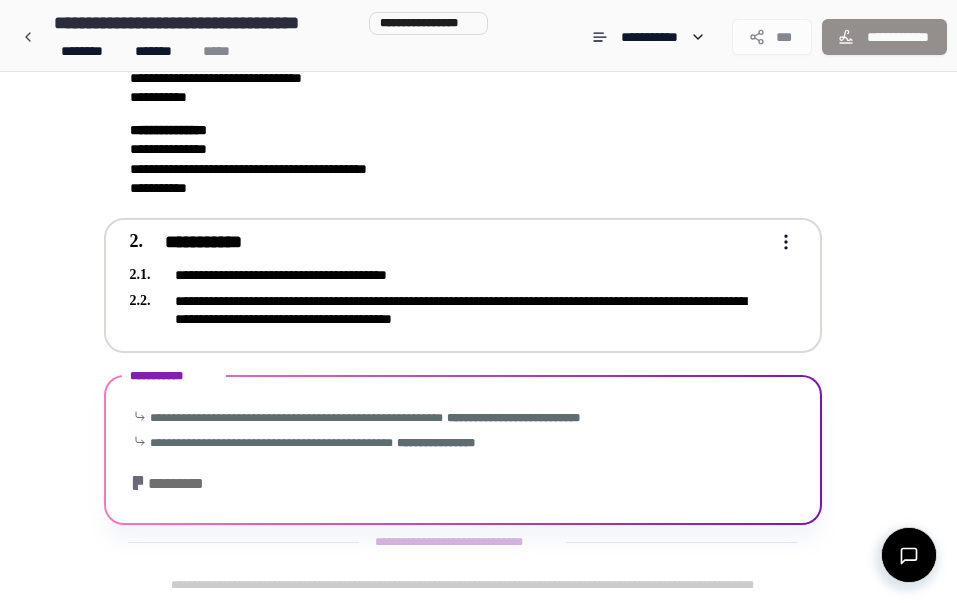 scroll, scrollTop: 64, scrollLeft: 0, axis: vertical 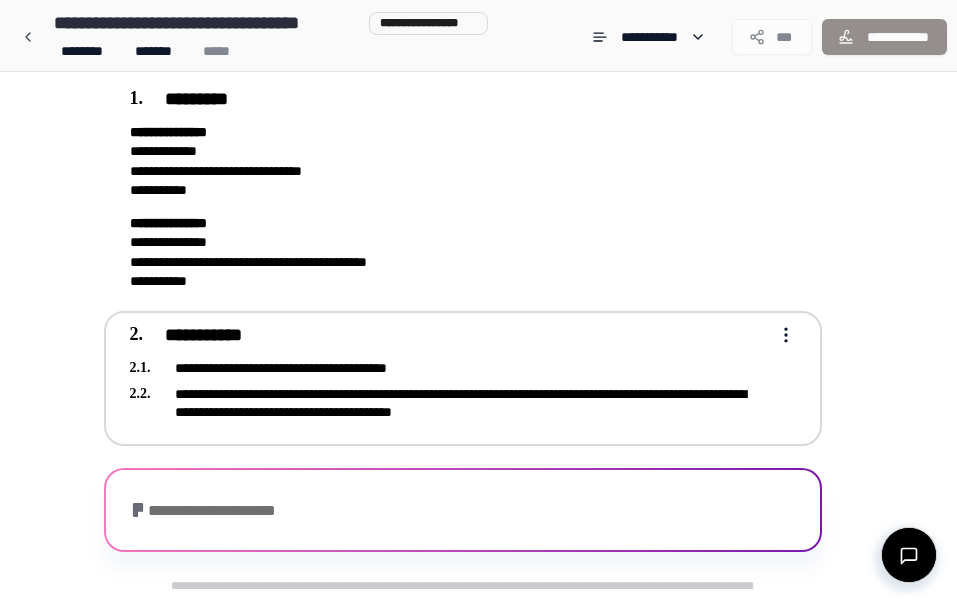 click on "**********" at bounding box center [478, 269] 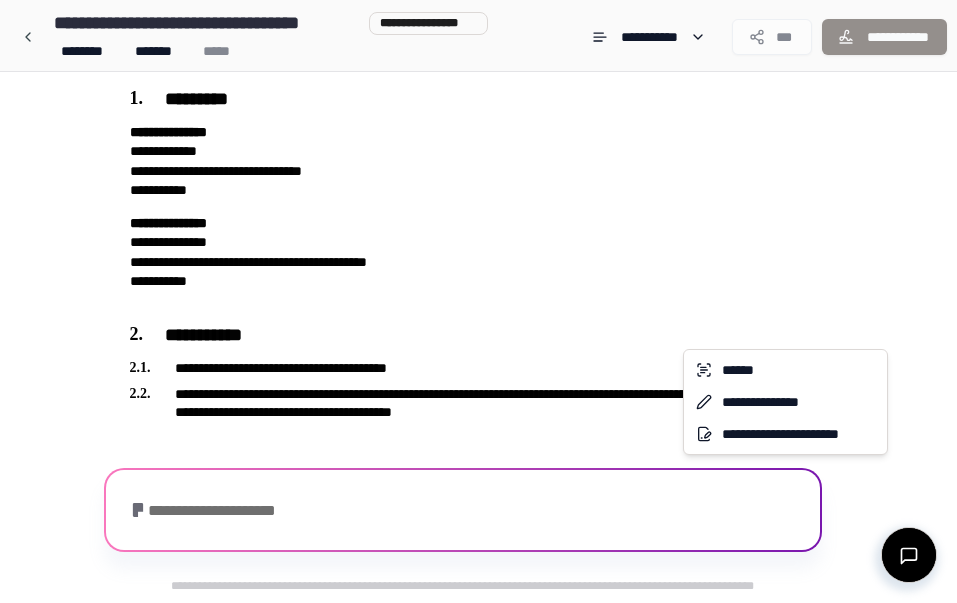 click on "**********" at bounding box center [478, 269] 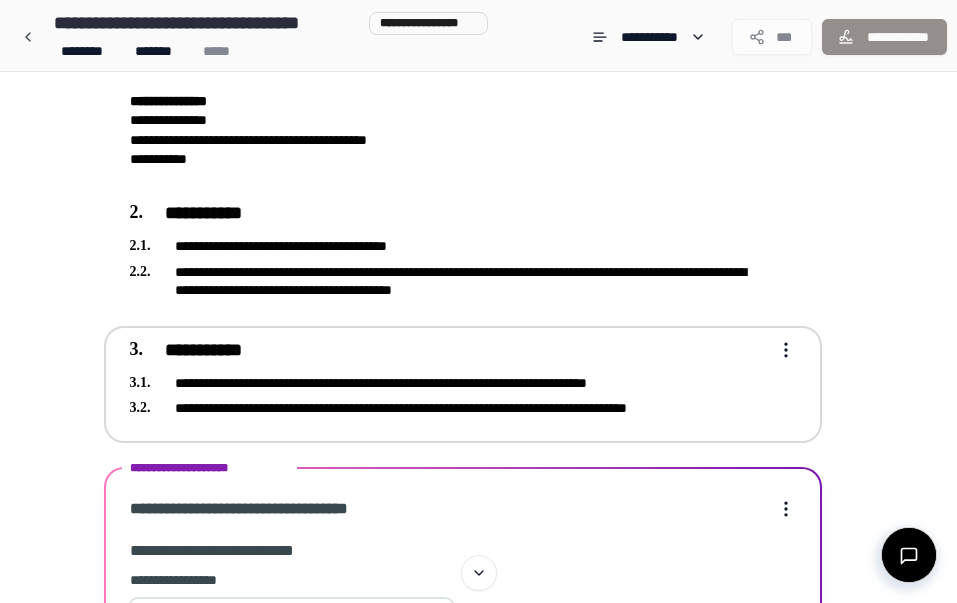 scroll, scrollTop: 184, scrollLeft: 0, axis: vertical 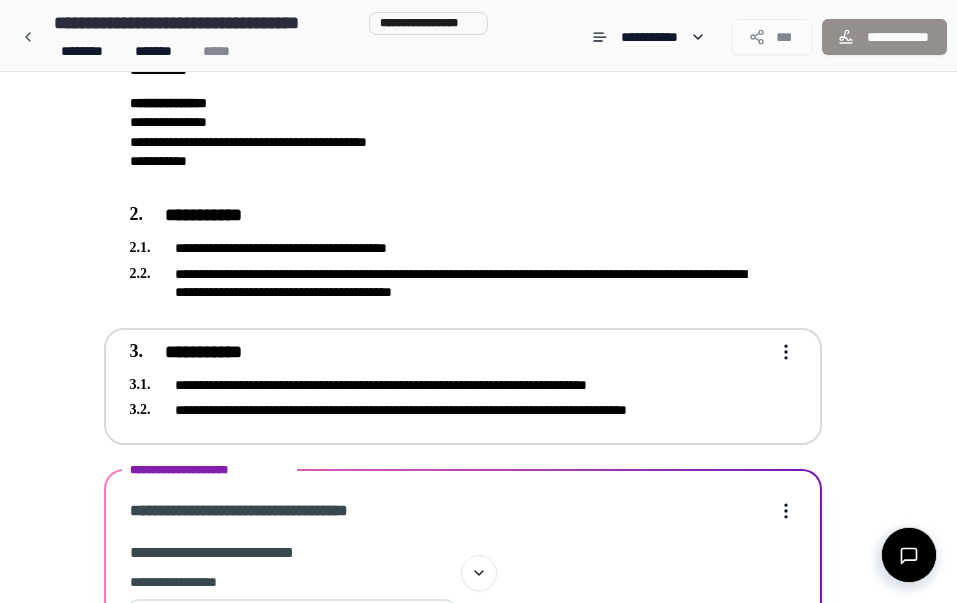 click on "**********" at bounding box center (478, 477) 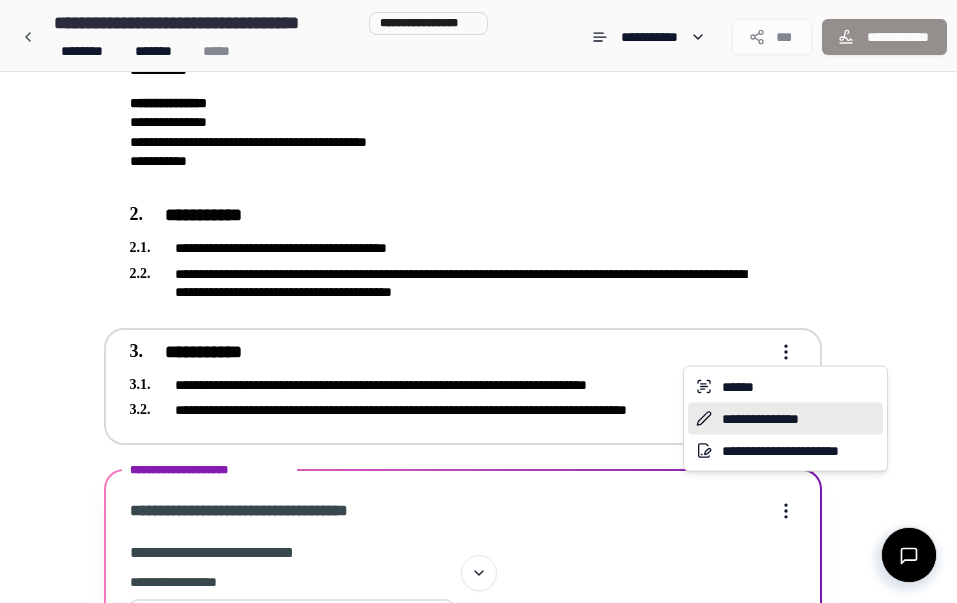 click on "**********" at bounding box center [785, 419] 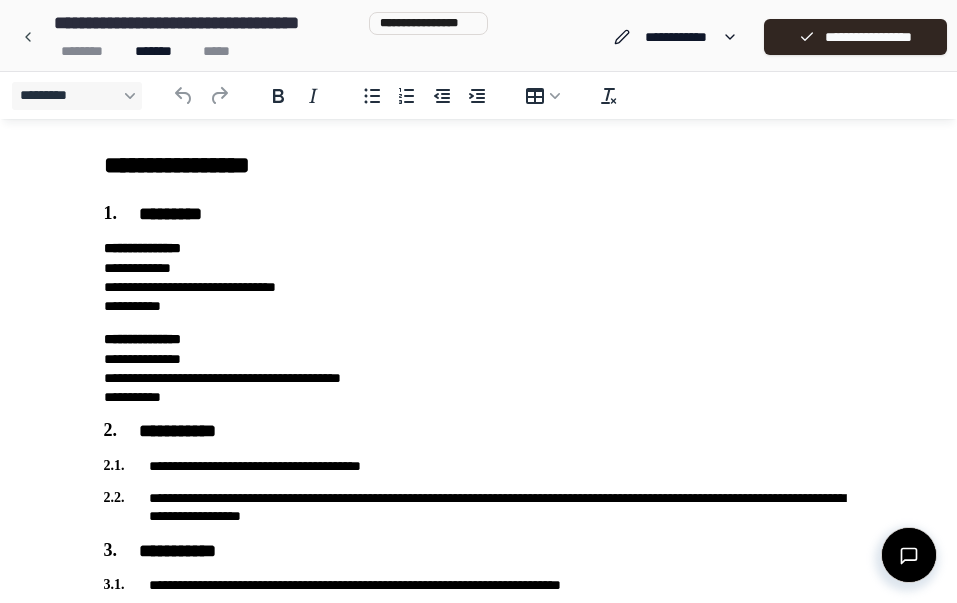 scroll, scrollTop: 105, scrollLeft: 0, axis: vertical 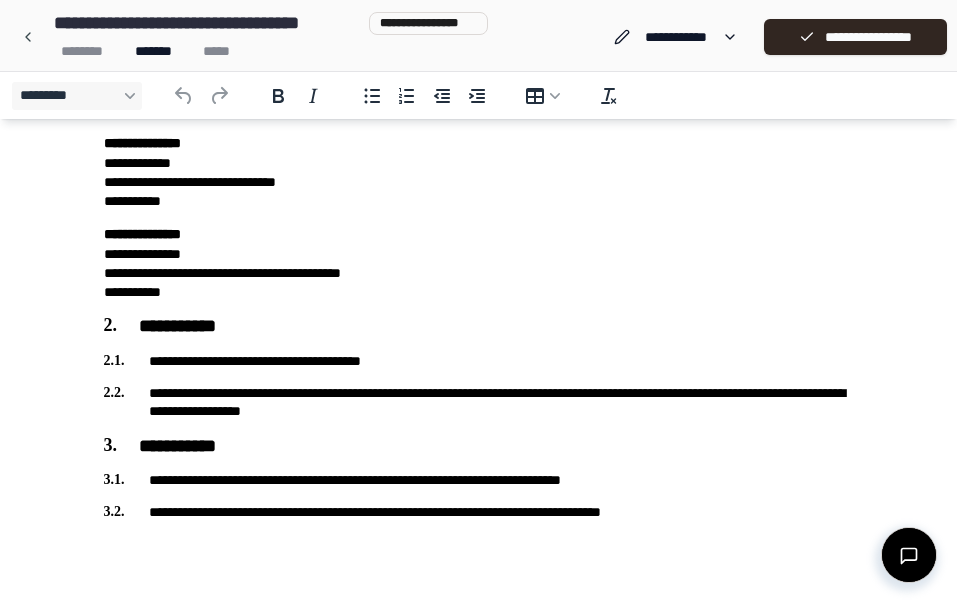 click on "**********" at bounding box center [479, 402] 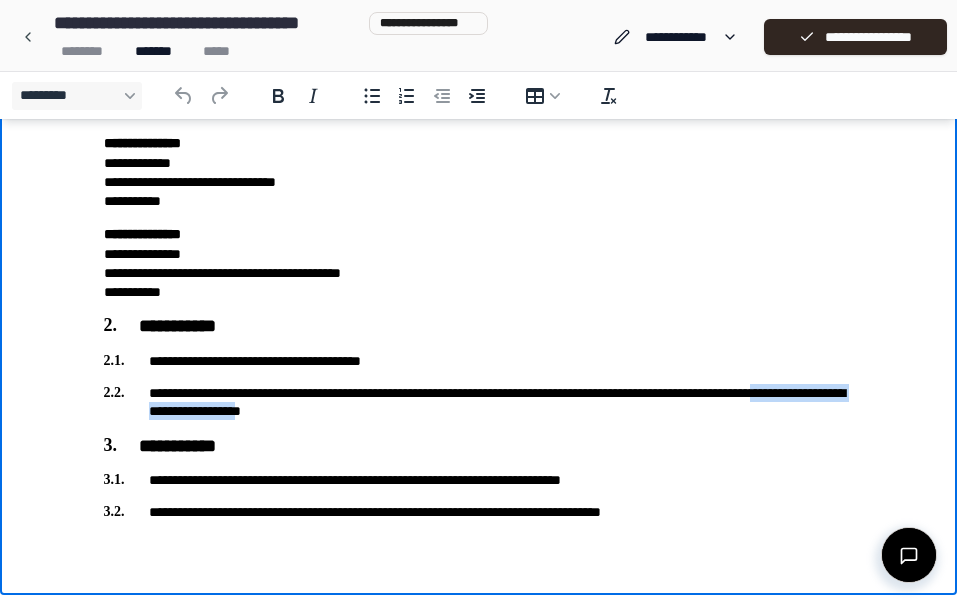 drag, startPoint x: 253, startPoint y: 413, endPoint x: 482, endPoint y: 417, distance: 229.03493 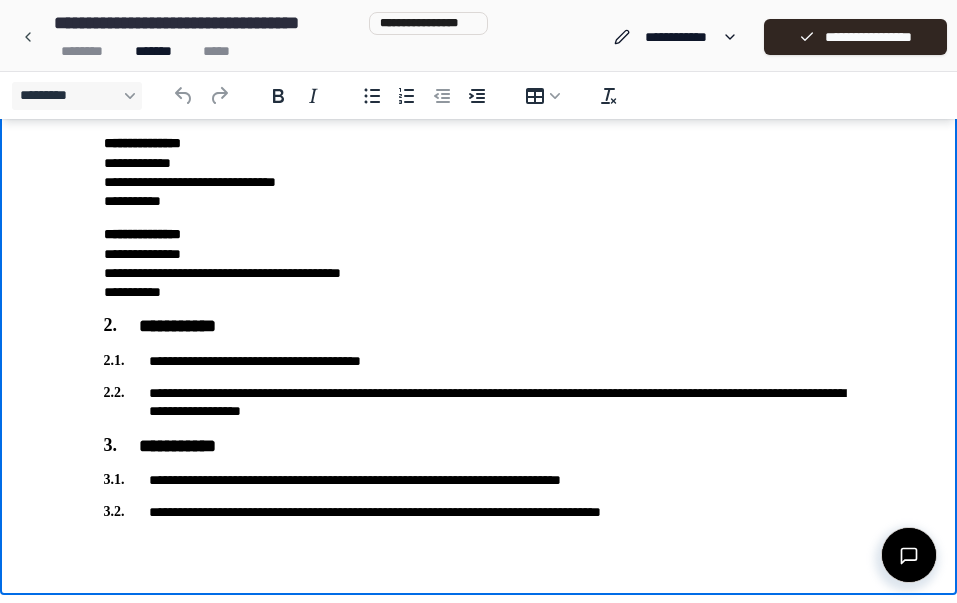 click on "**********" at bounding box center (479, 402) 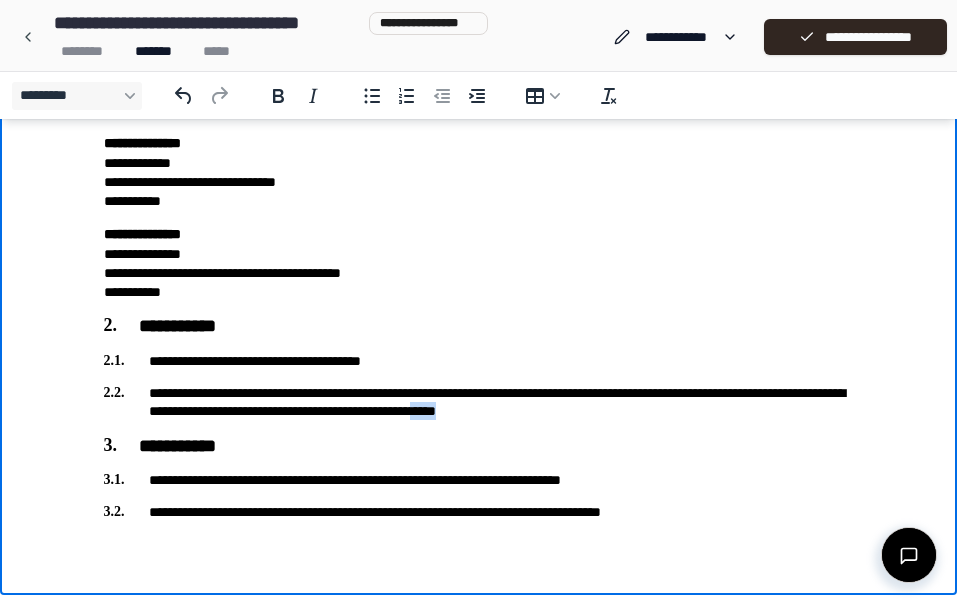 drag, startPoint x: 721, startPoint y: 418, endPoint x: 664, endPoint y: 418, distance: 57 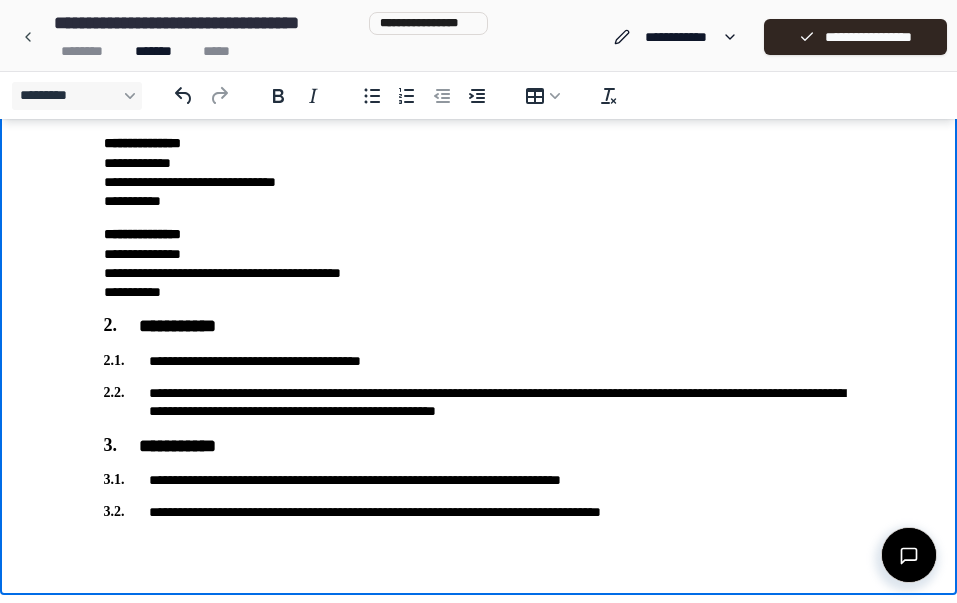 click on "**********" at bounding box center [479, 402] 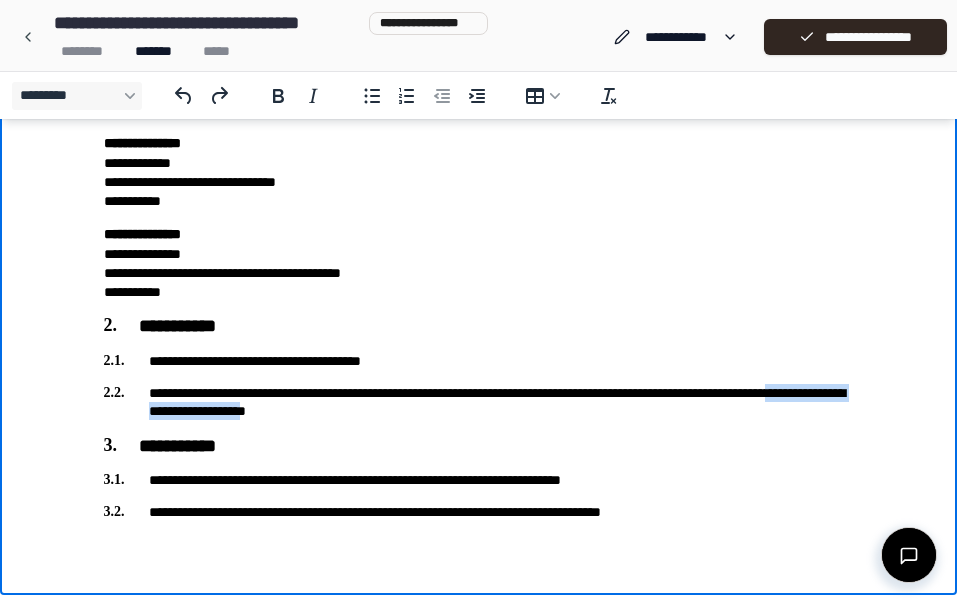 drag, startPoint x: 482, startPoint y: 413, endPoint x: 266, endPoint y: 416, distance: 216.02083 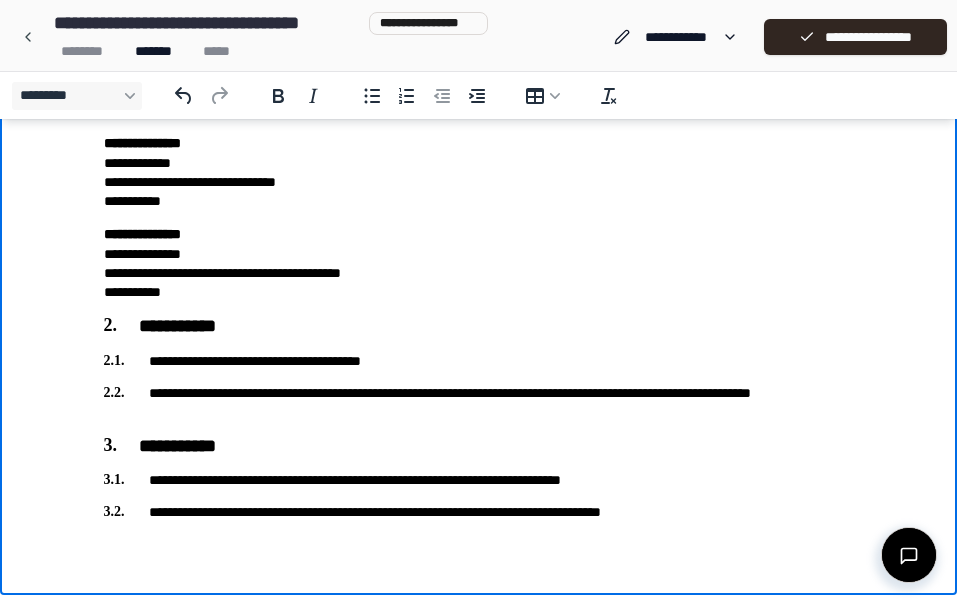 click on "**********" at bounding box center (479, 279) 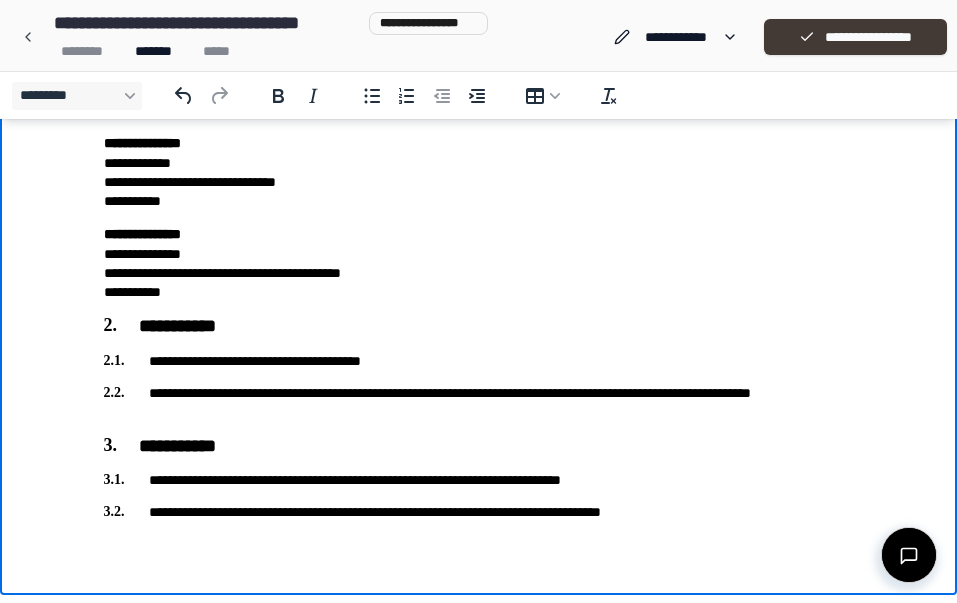 click on "**********" at bounding box center (855, 37) 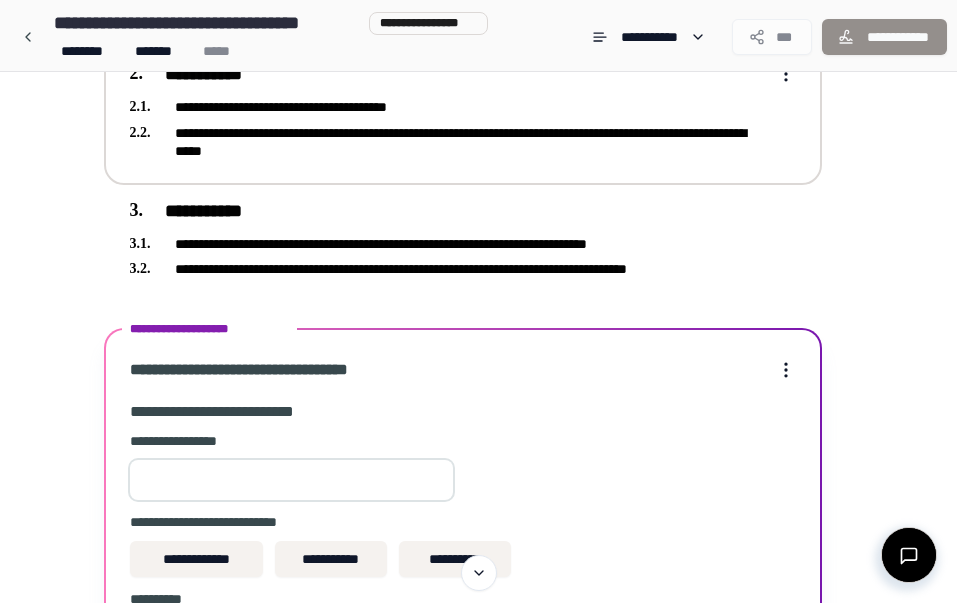 scroll, scrollTop: 331, scrollLeft: 0, axis: vertical 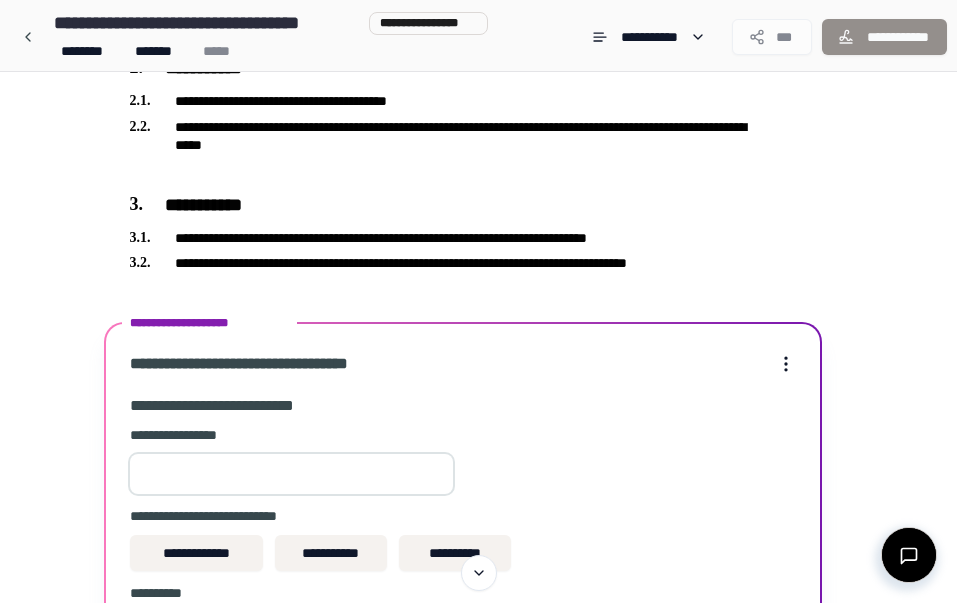click at bounding box center [291, 474] 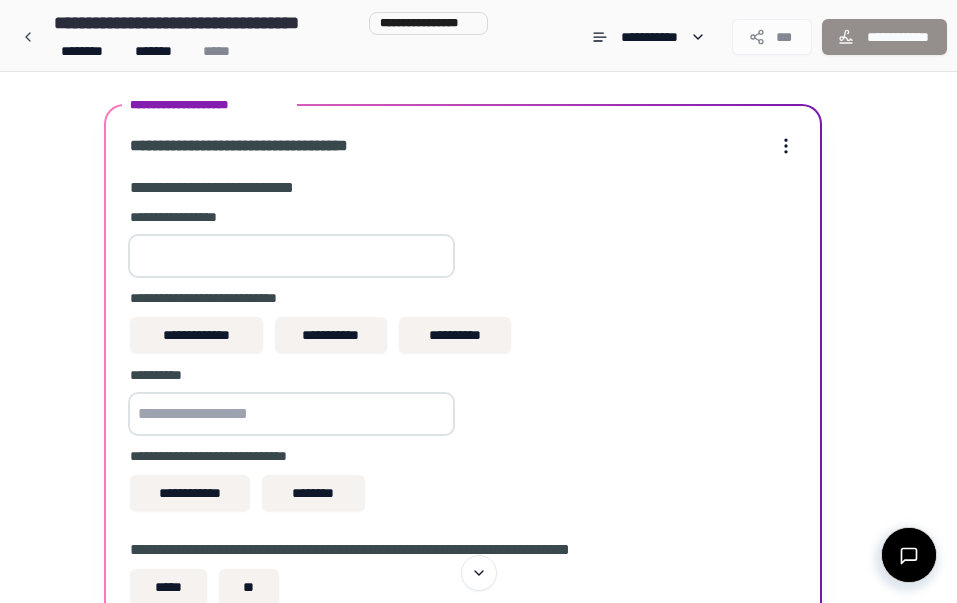 scroll, scrollTop: 567, scrollLeft: 0, axis: vertical 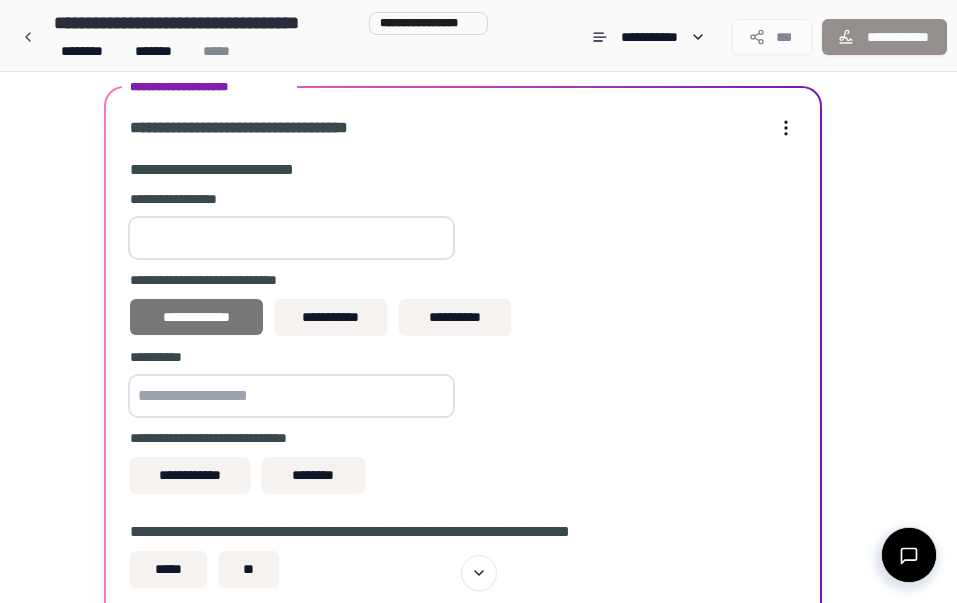 click on "**********" at bounding box center (196, 317) 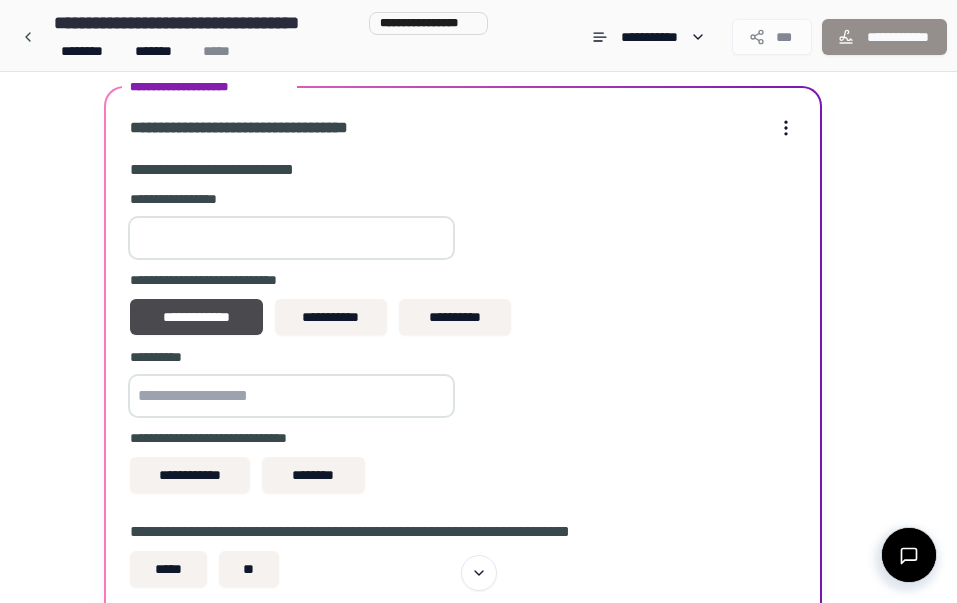 click at bounding box center (291, 396) 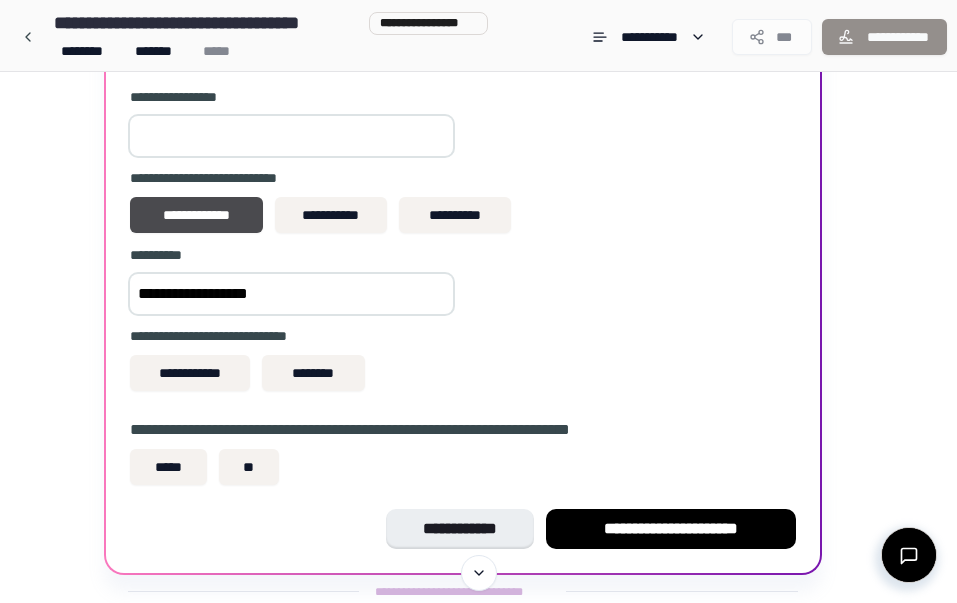 scroll, scrollTop: 670, scrollLeft: 0, axis: vertical 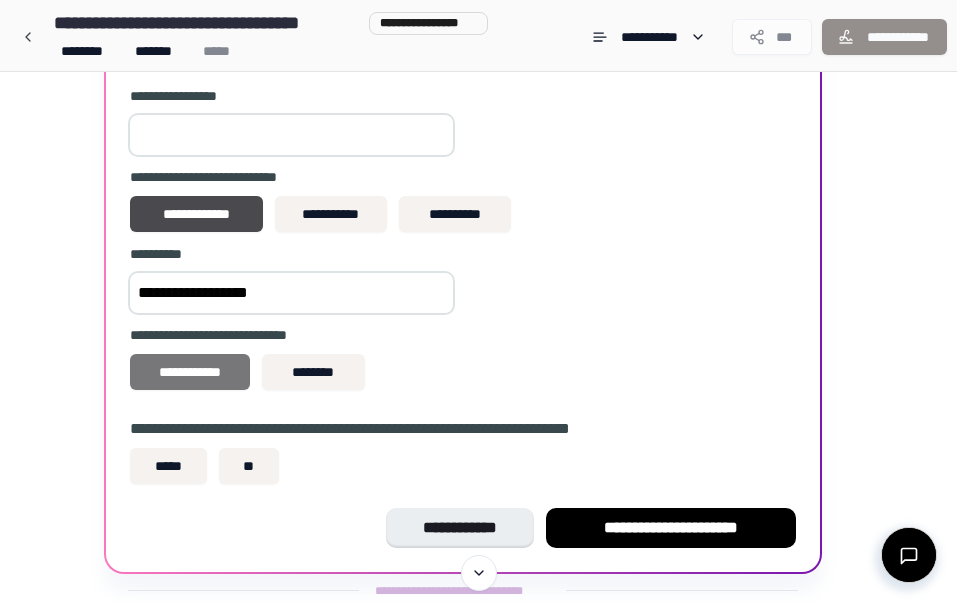 type on "**********" 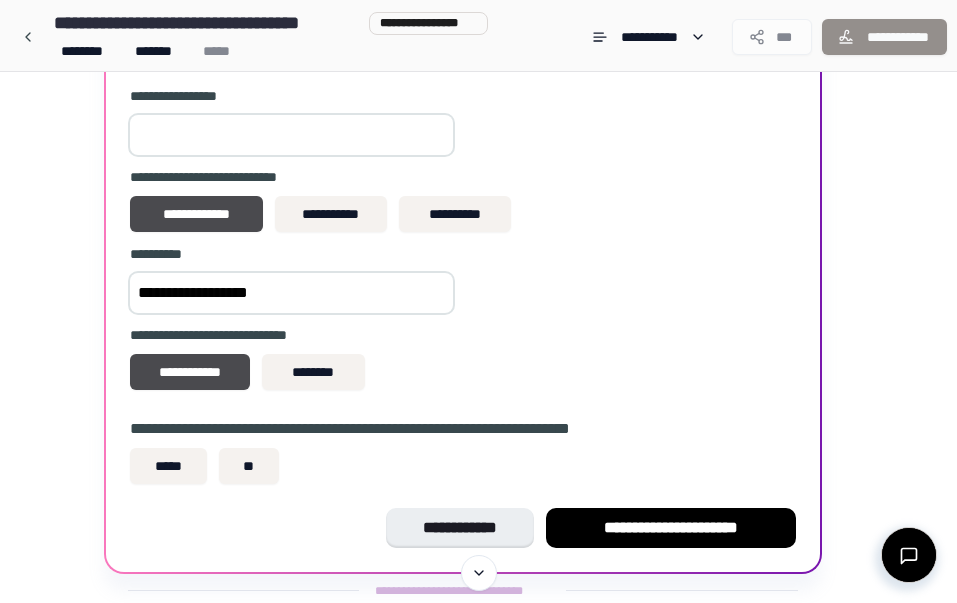 scroll, scrollTop: 718, scrollLeft: 0, axis: vertical 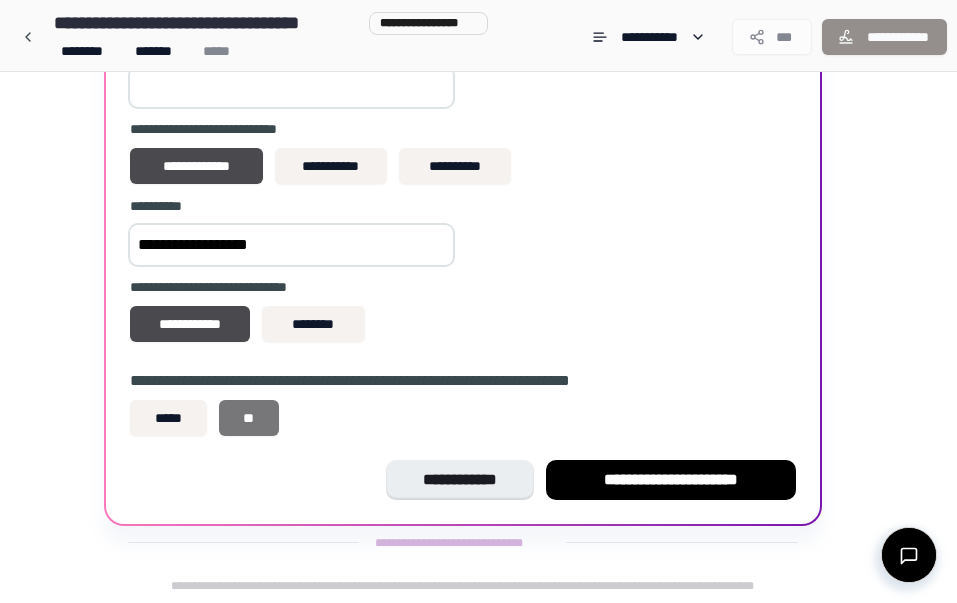 click on "**" at bounding box center (249, 418) 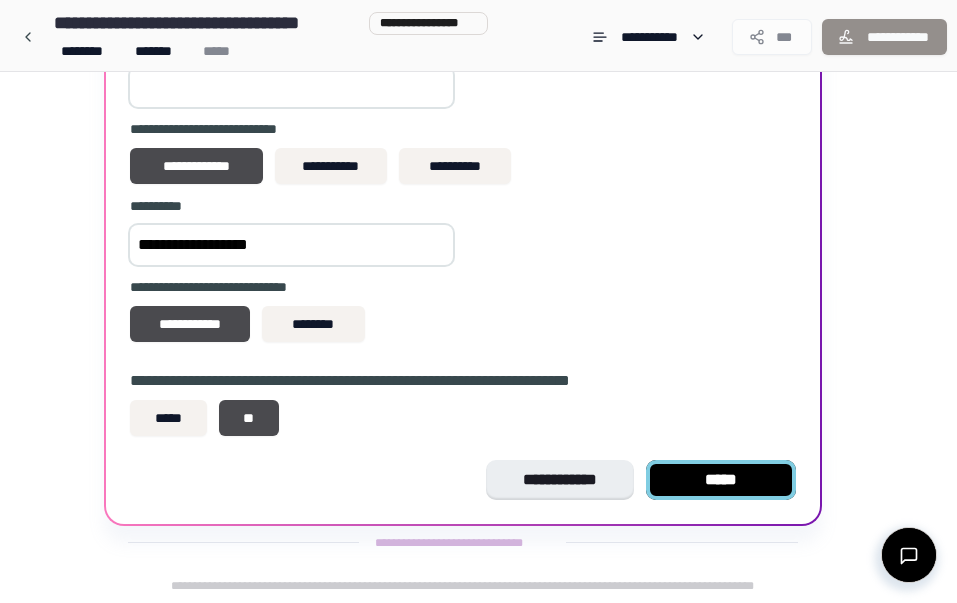 click on "*****" at bounding box center [721, 480] 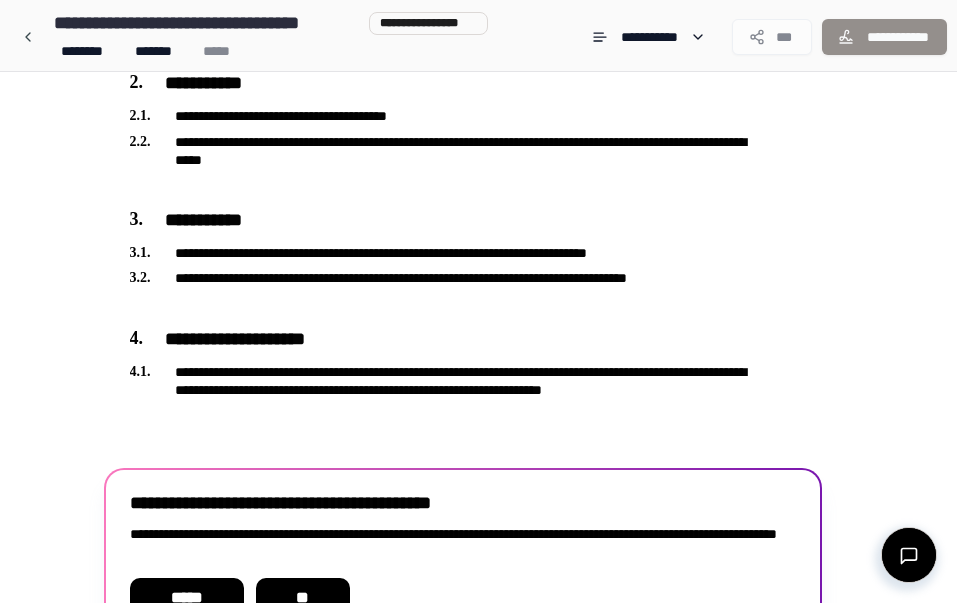 scroll, scrollTop: 435, scrollLeft: 0, axis: vertical 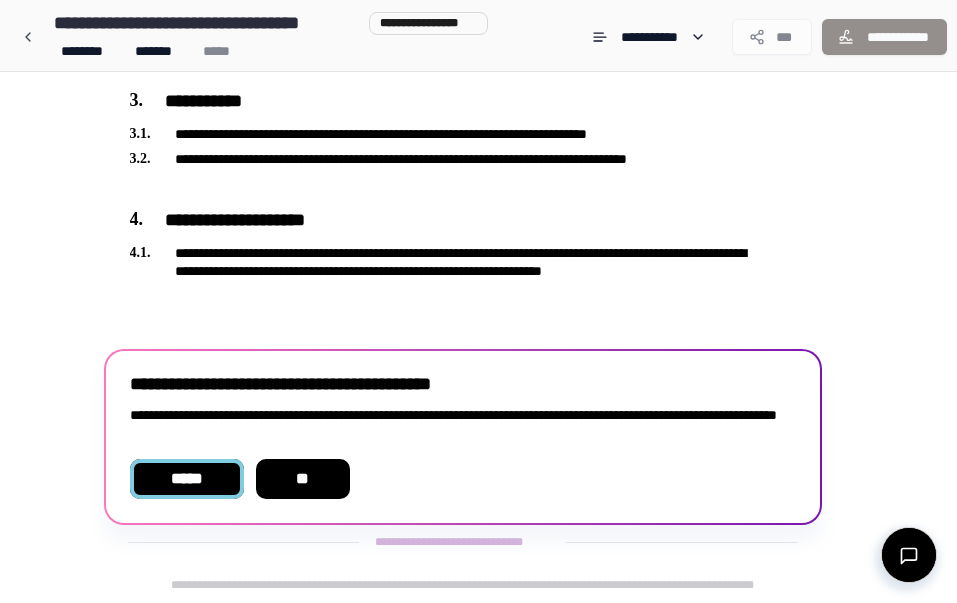 click on "*****" at bounding box center (187, 479) 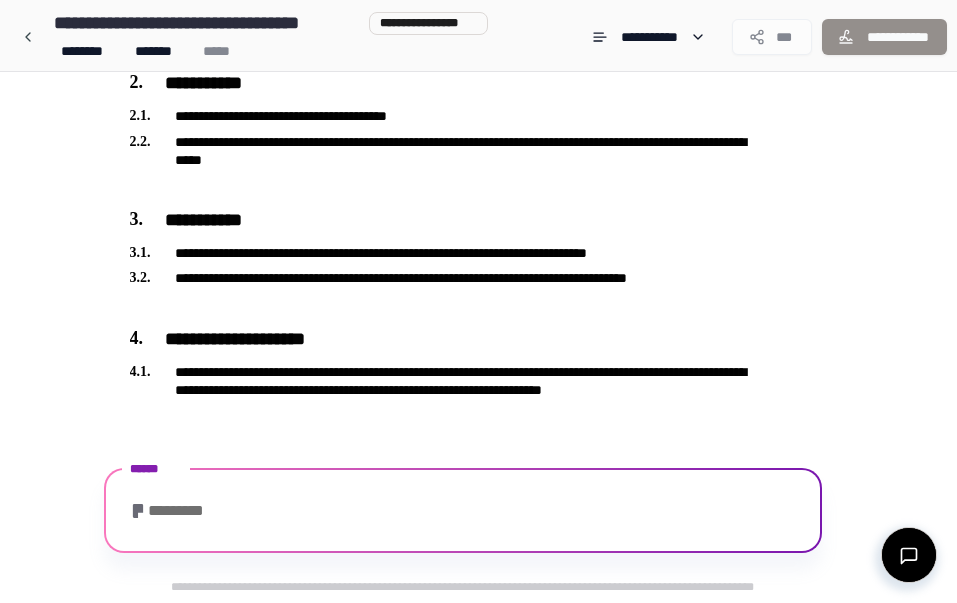 scroll, scrollTop: 481, scrollLeft: 0, axis: vertical 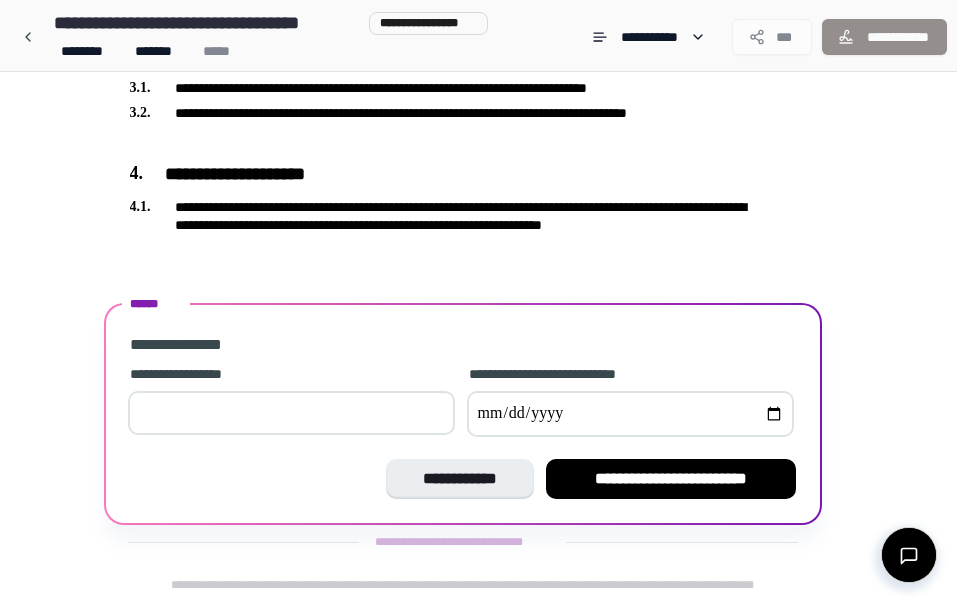 click at bounding box center (291, 413) 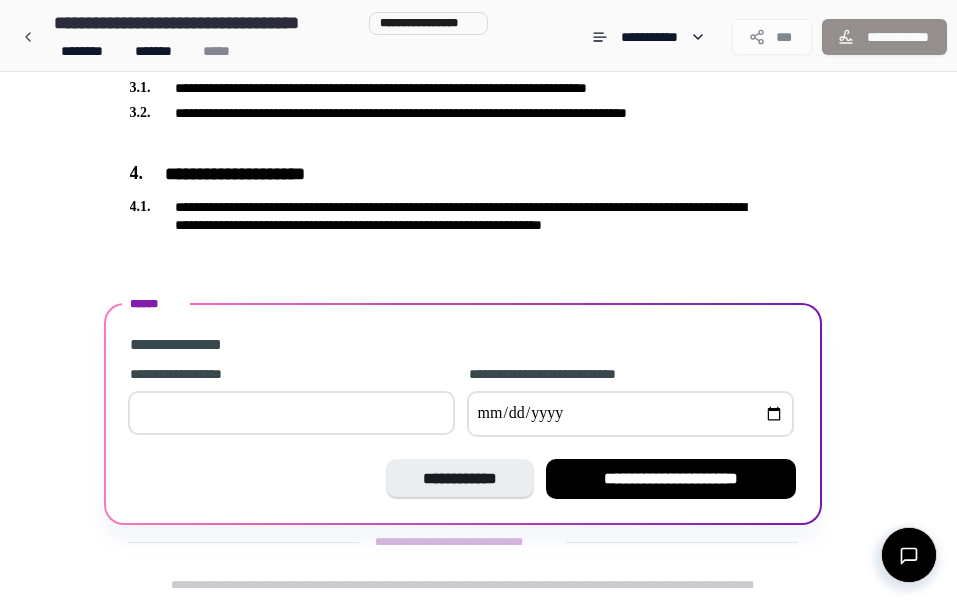 type on "***" 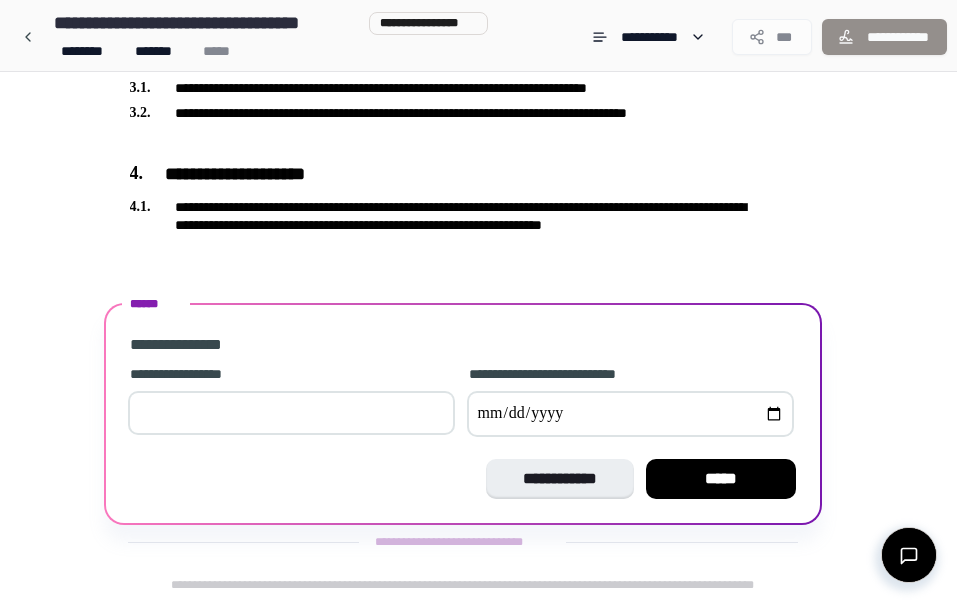 type on "**********" 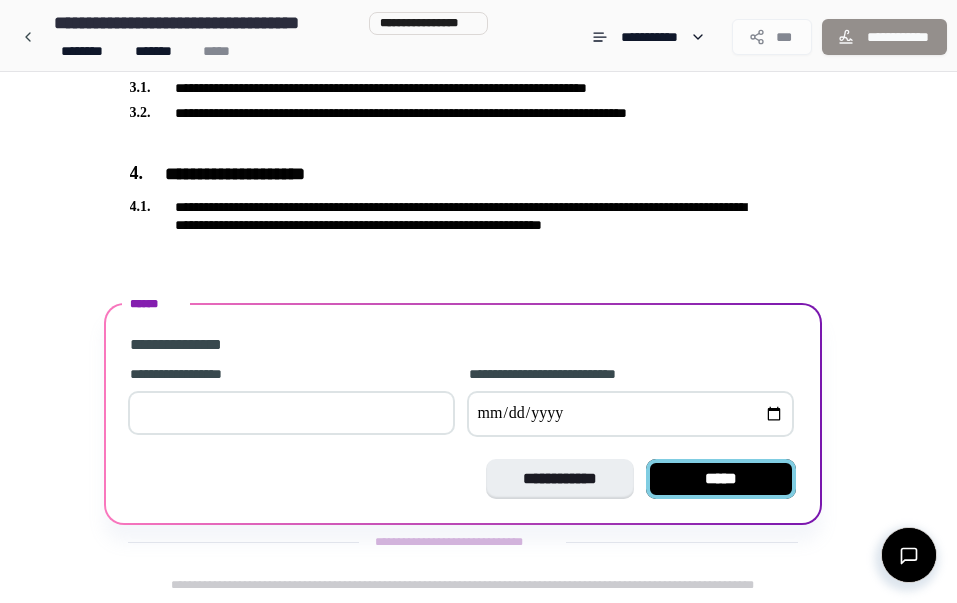 click on "*****" at bounding box center [721, 479] 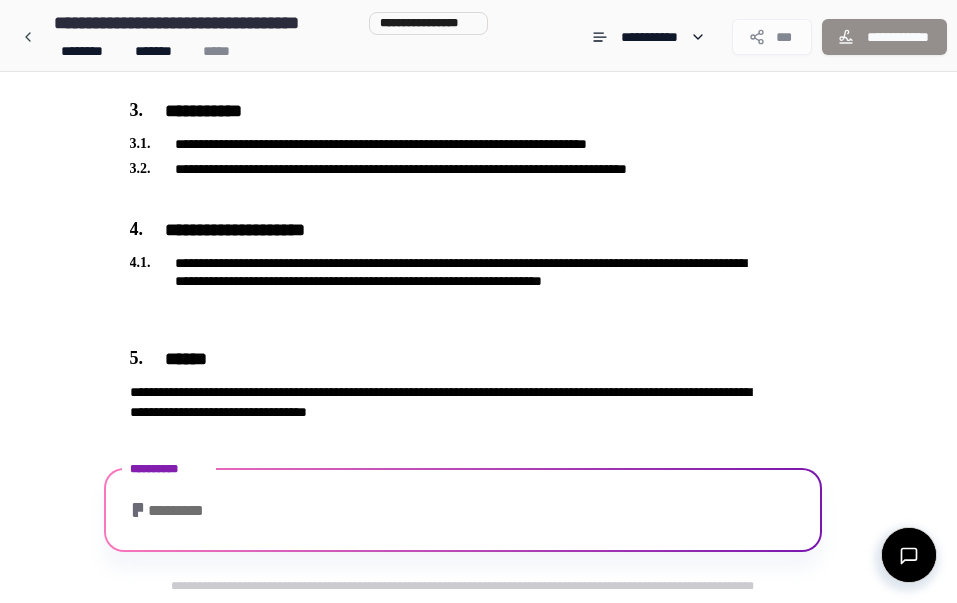 scroll, scrollTop: 544, scrollLeft: 0, axis: vertical 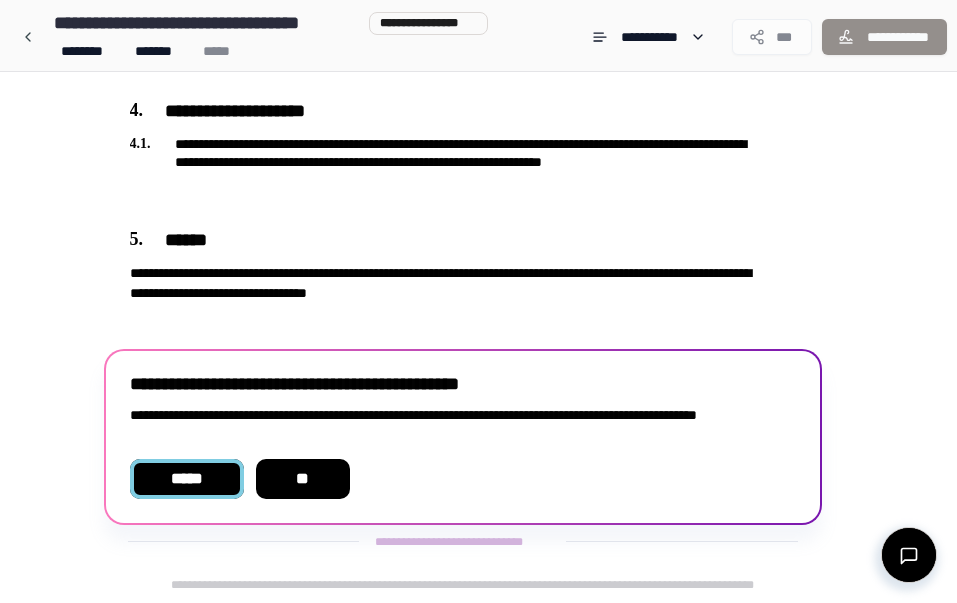 click on "*****" at bounding box center (187, 479) 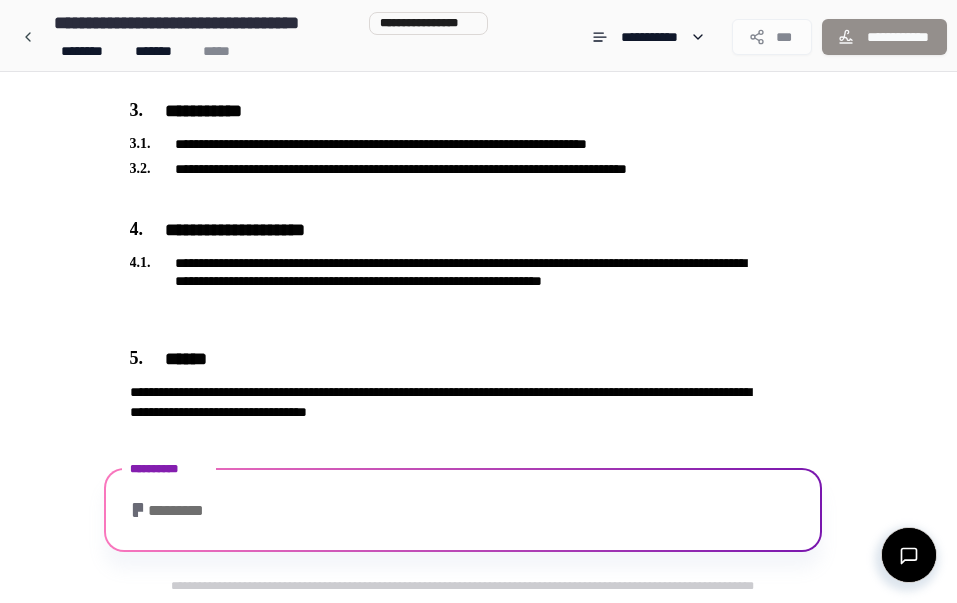 scroll, scrollTop: 551, scrollLeft: 0, axis: vertical 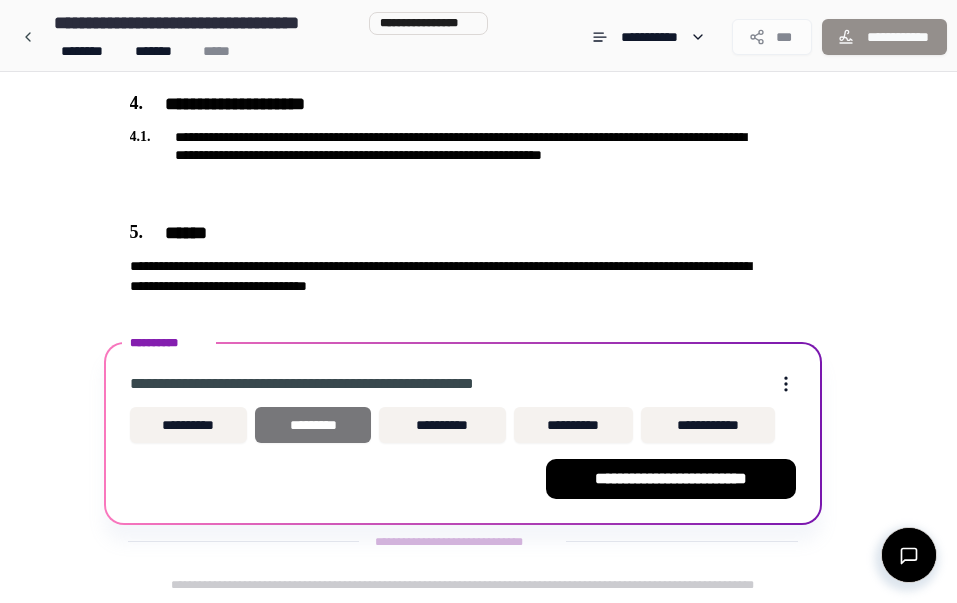 click on "*********" at bounding box center [312, 425] 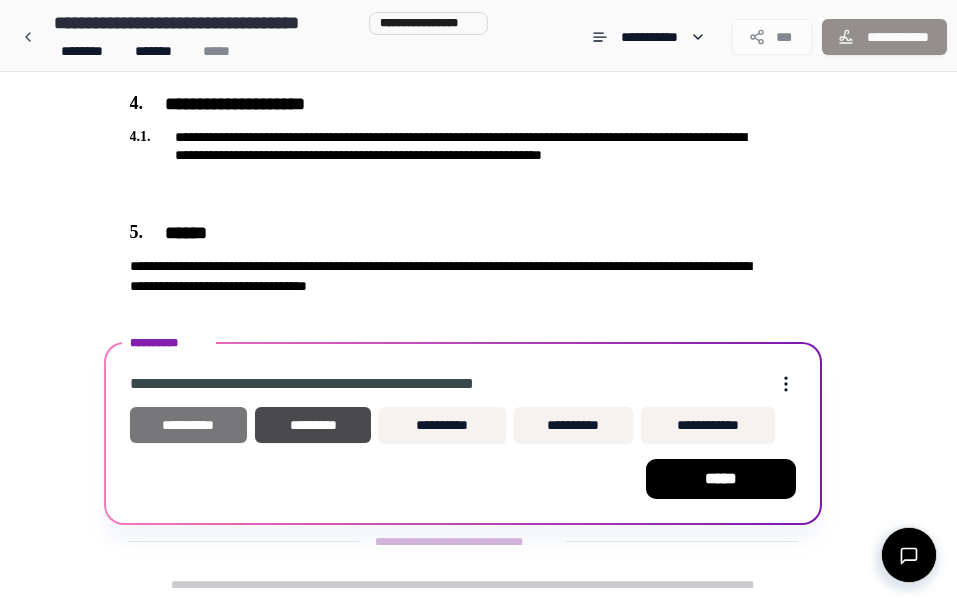 click on "**********" at bounding box center (189, 425) 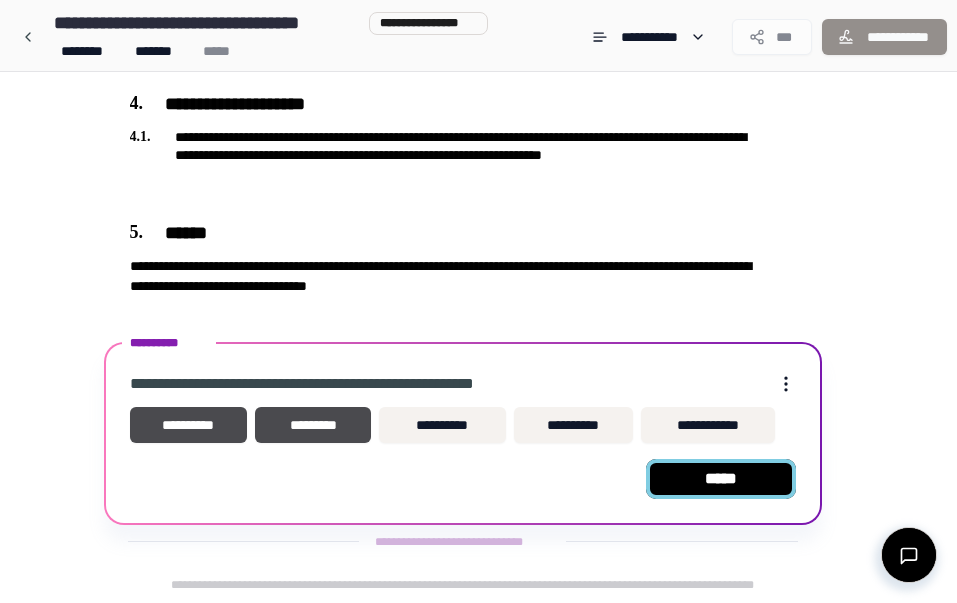 click on "*****" at bounding box center [721, 479] 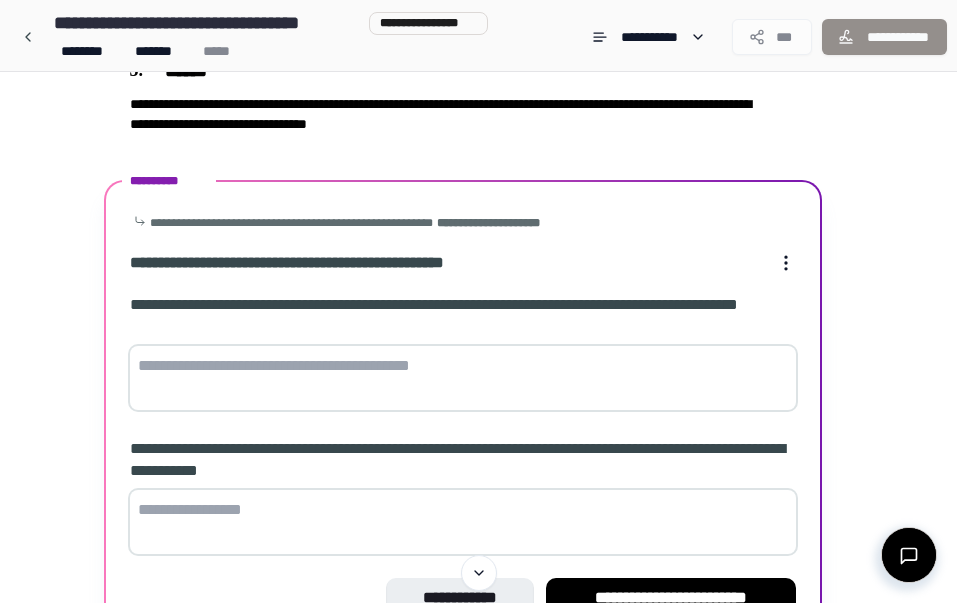 scroll, scrollTop: 712, scrollLeft: 0, axis: vertical 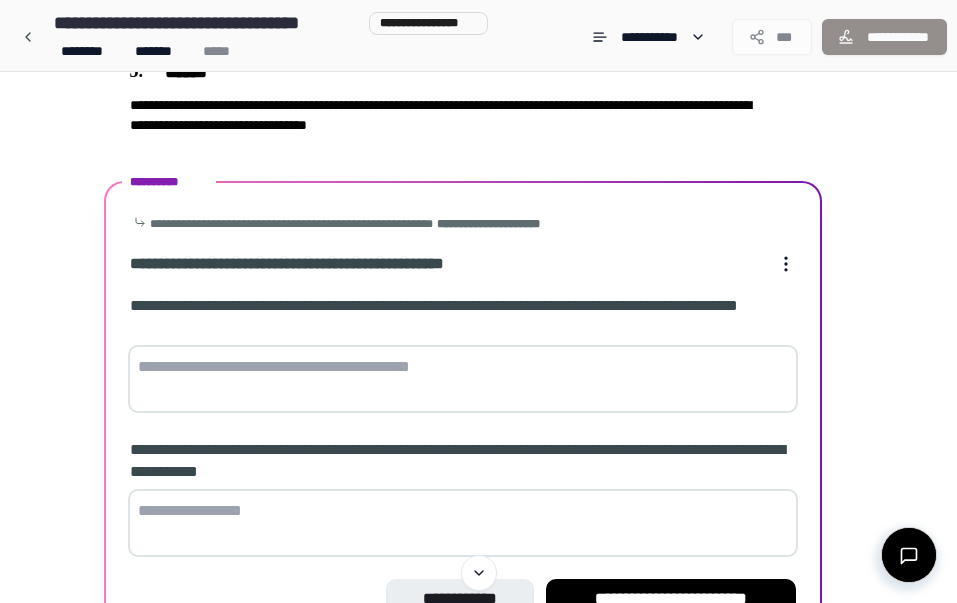 click at bounding box center (463, 379) 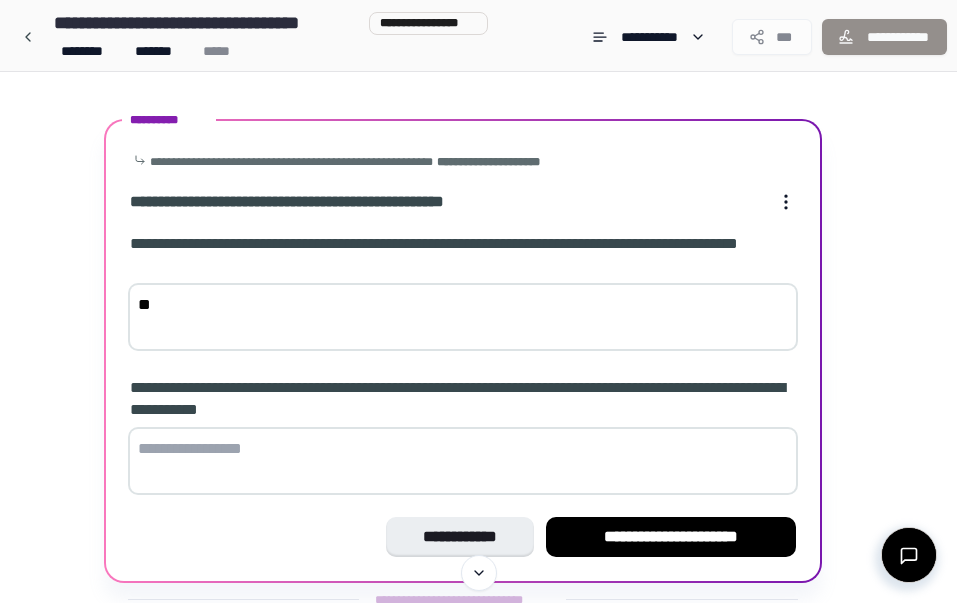 scroll, scrollTop: 775, scrollLeft: 0, axis: vertical 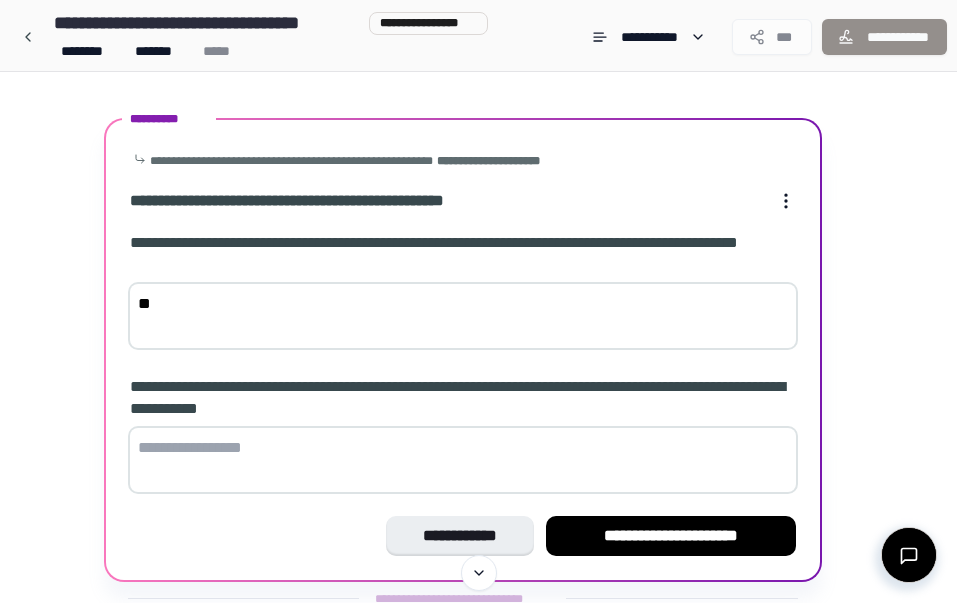 type on "**" 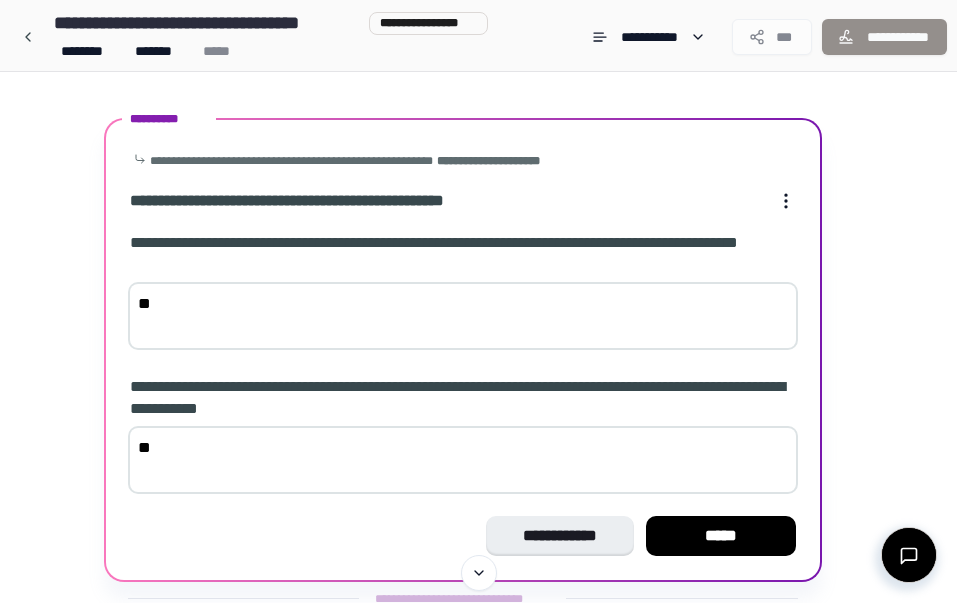 type on "*" 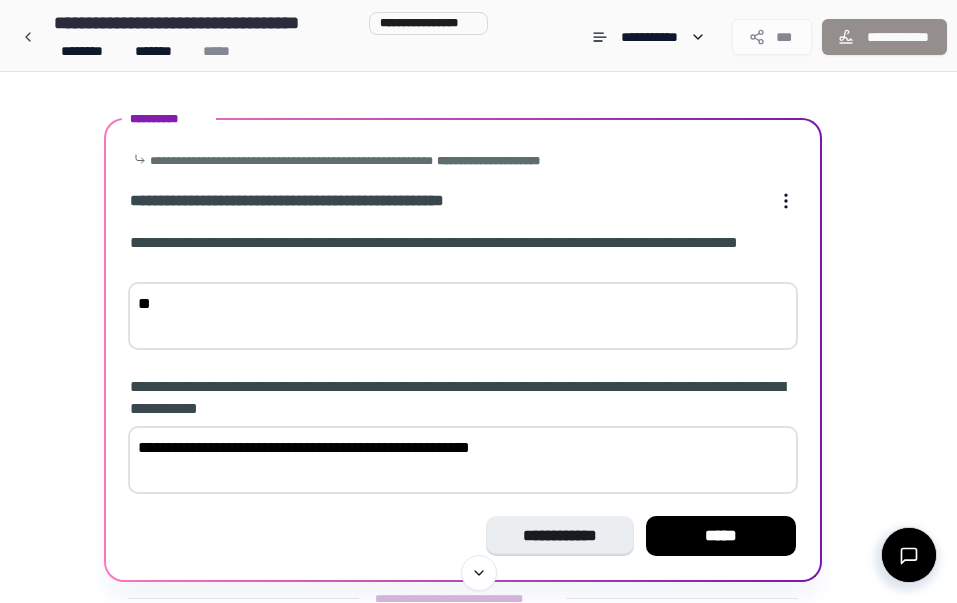 click on "**********" at bounding box center [463, 460] 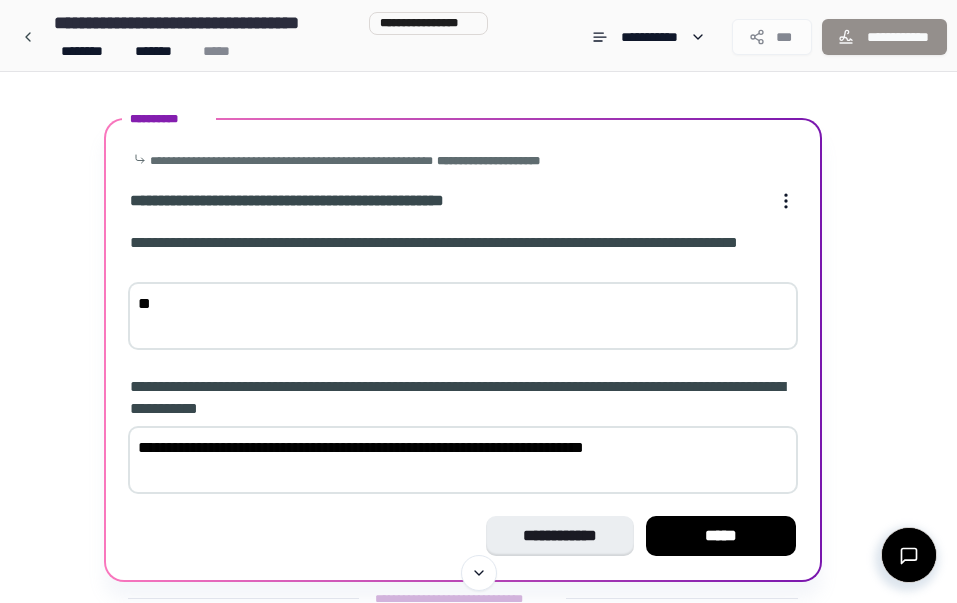 click on "**********" at bounding box center (463, 460) 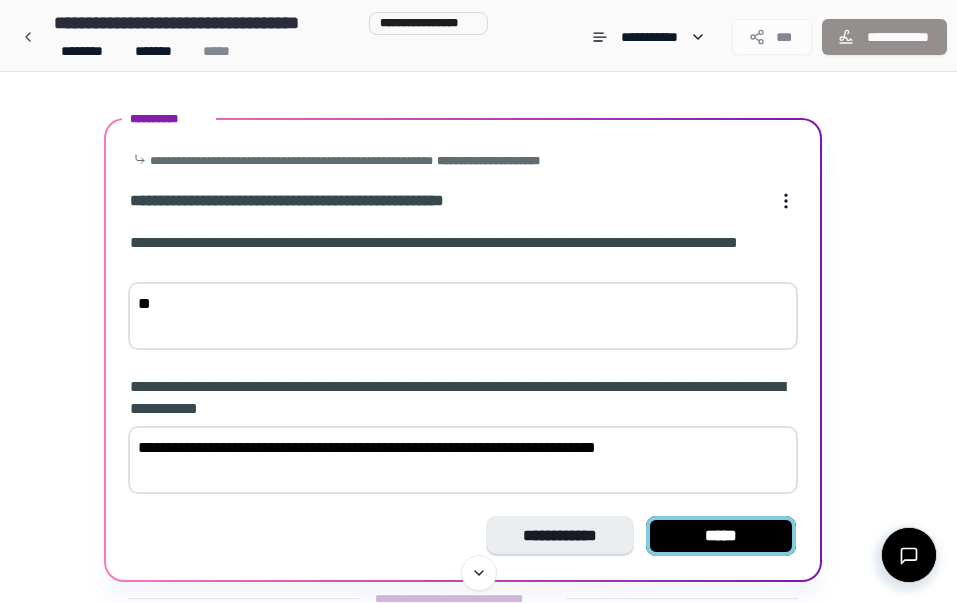 type on "**********" 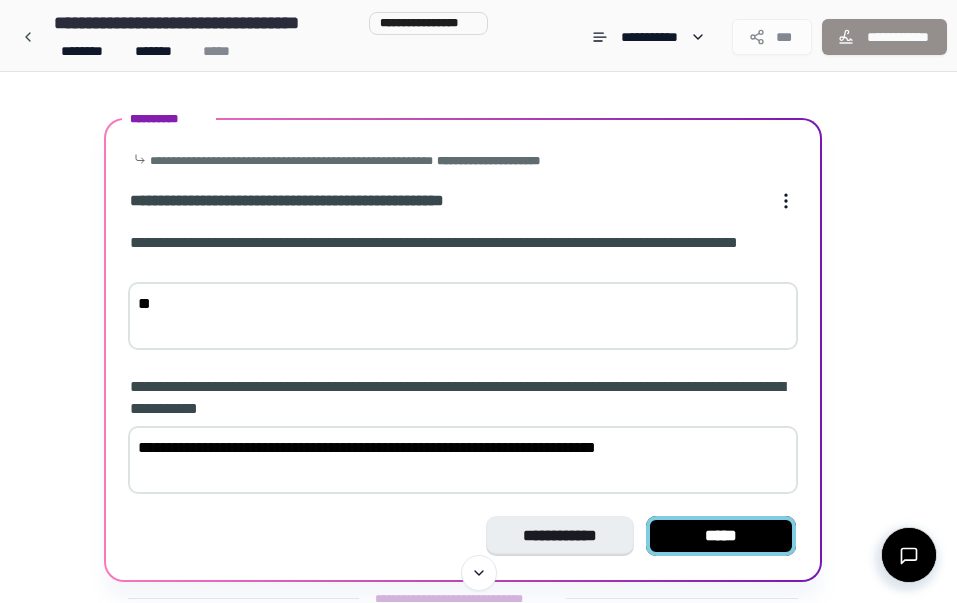 click on "*****" at bounding box center (721, 536) 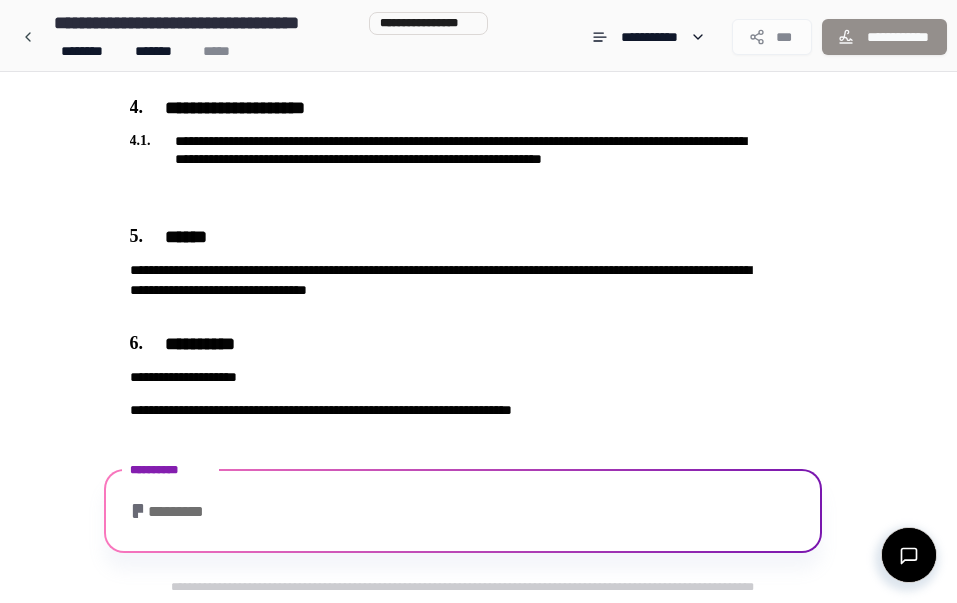 scroll, scrollTop: 783, scrollLeft: 0, axis: vertical 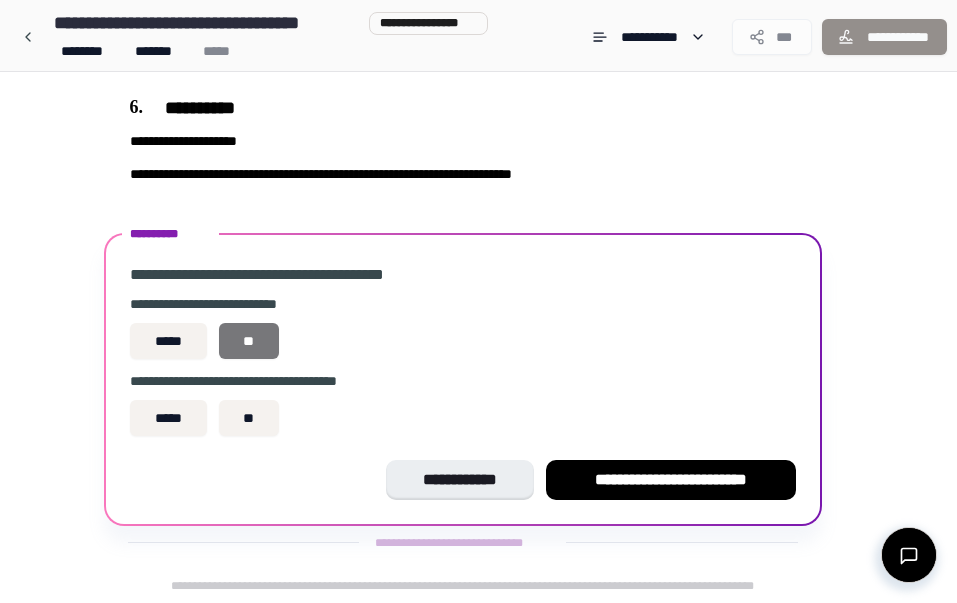 click on "**" at bounding box center (249, 341) 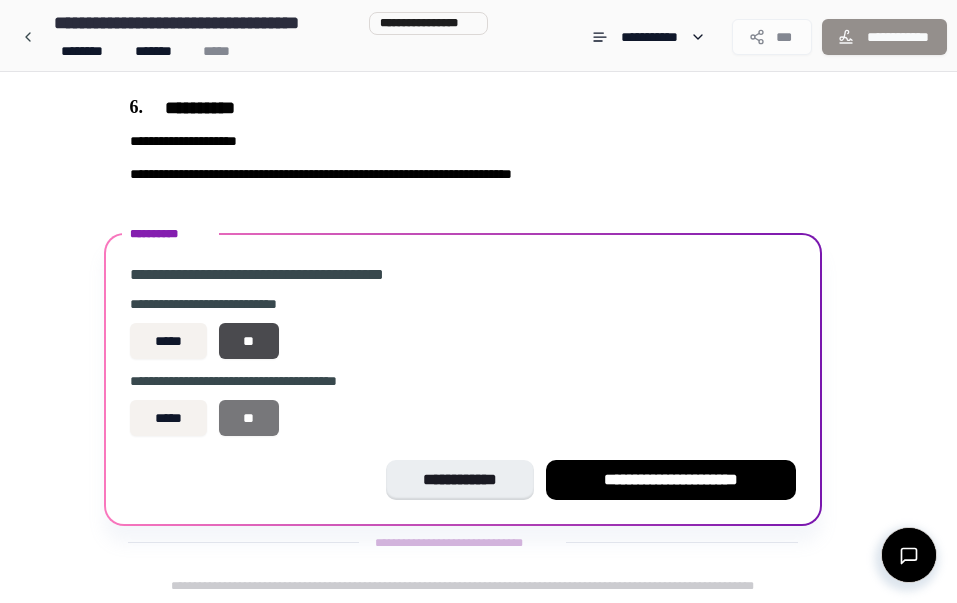 click on "**" at bounding box center [249, 418] 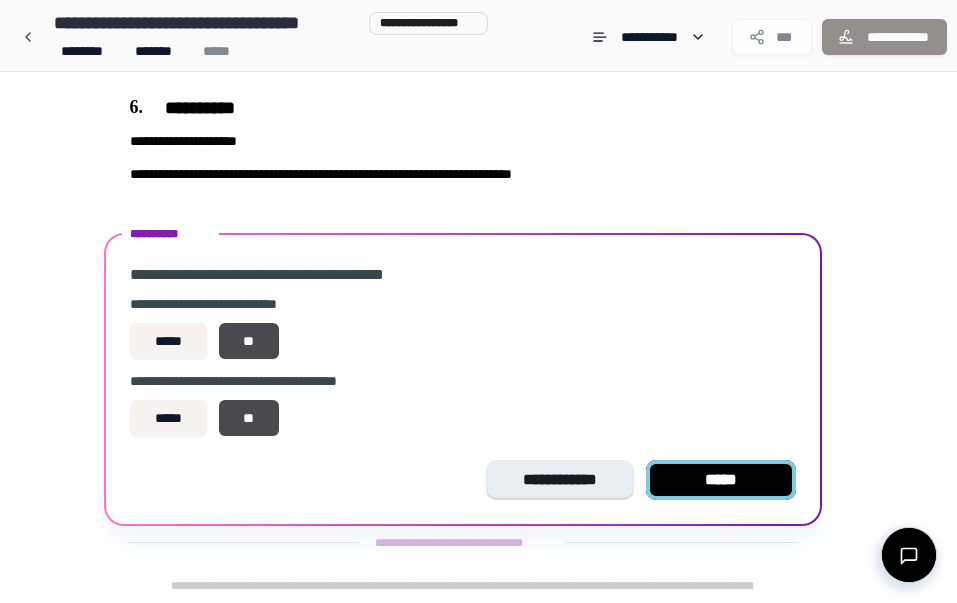 click on "*****" at bounding box center [721, 480] 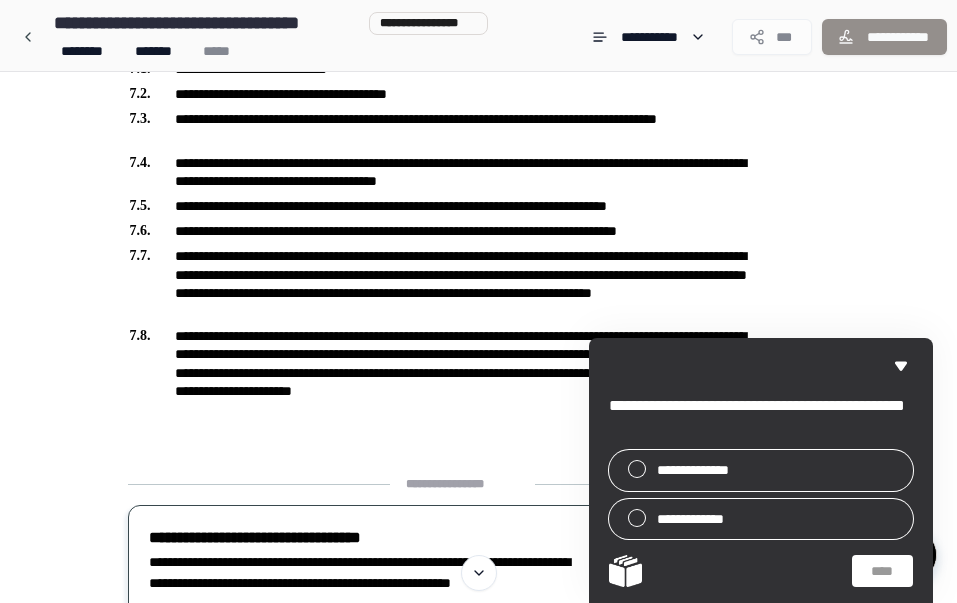 scroll, scrollTop: 974, scrollLeft: 0, axis: vertical 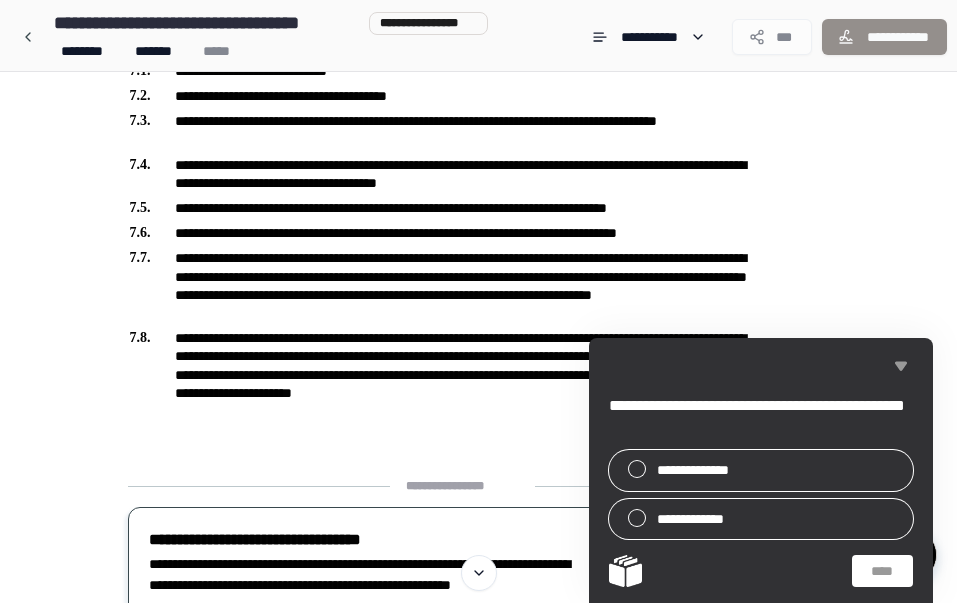 click 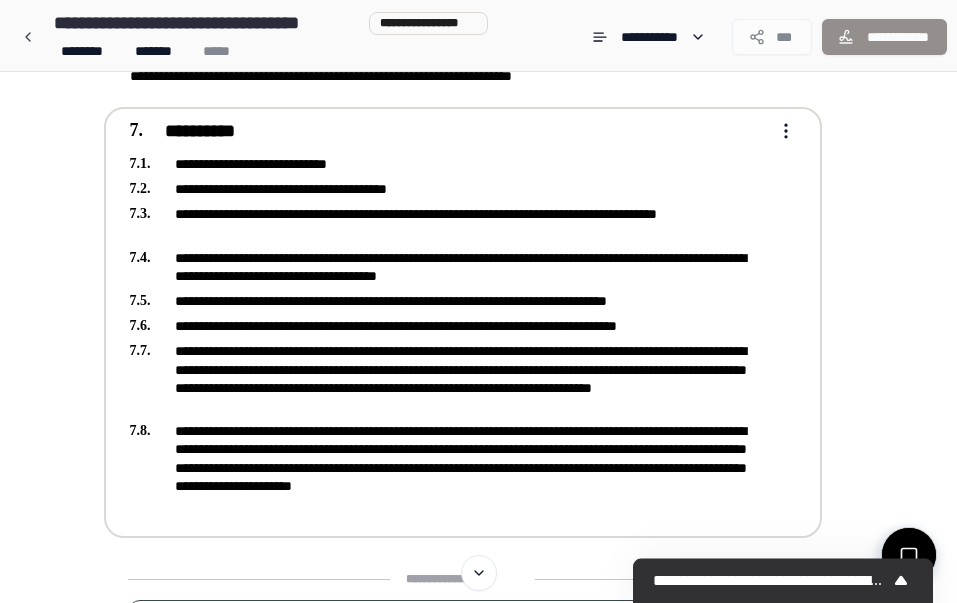scroll, scrollTop: 898, scrollLeft: 0, axis: vertical 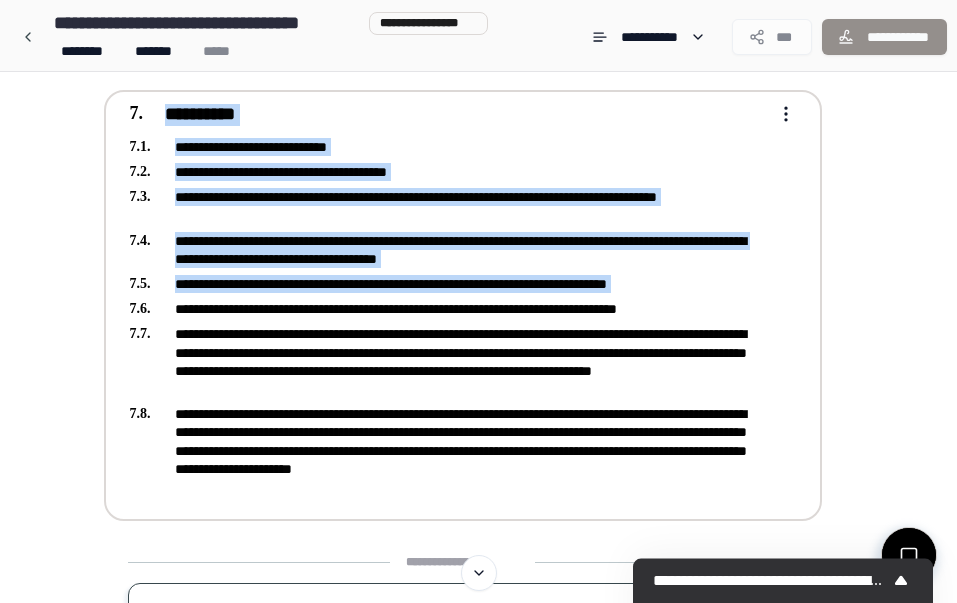 drag, startPoint x: 349, startPoint y: 487, endPoint x: 283, endPoint y: 297, distance: 201.13676 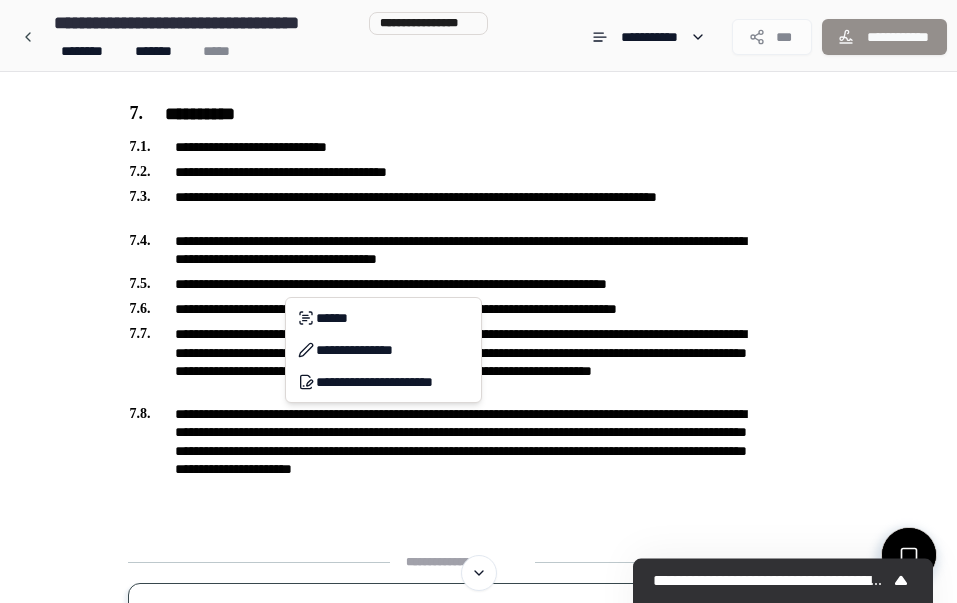 click on "**********" at bounding box center (478, 40) 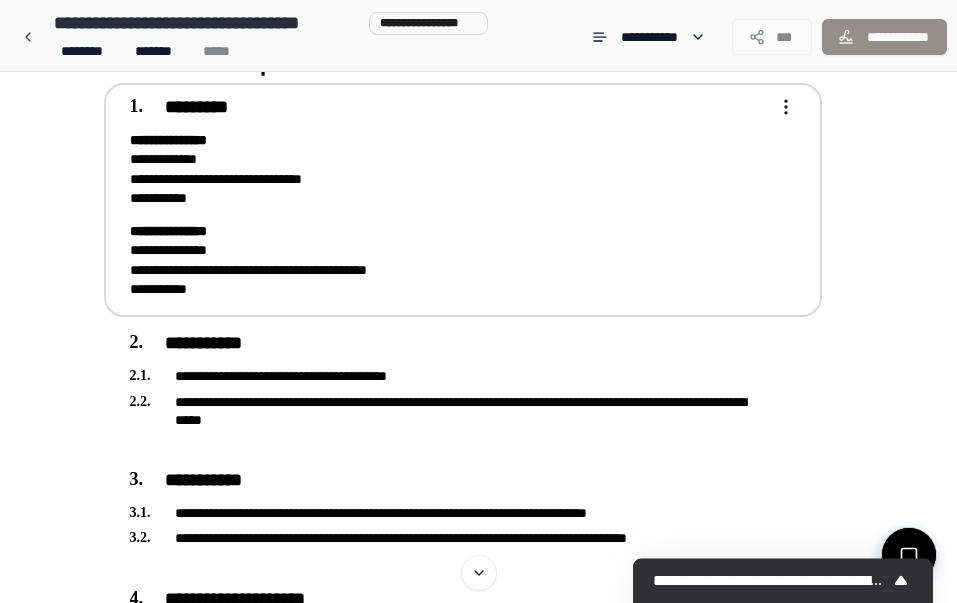 scroll, scrollTop: 59, scrollLeft: 0, axis: vertical 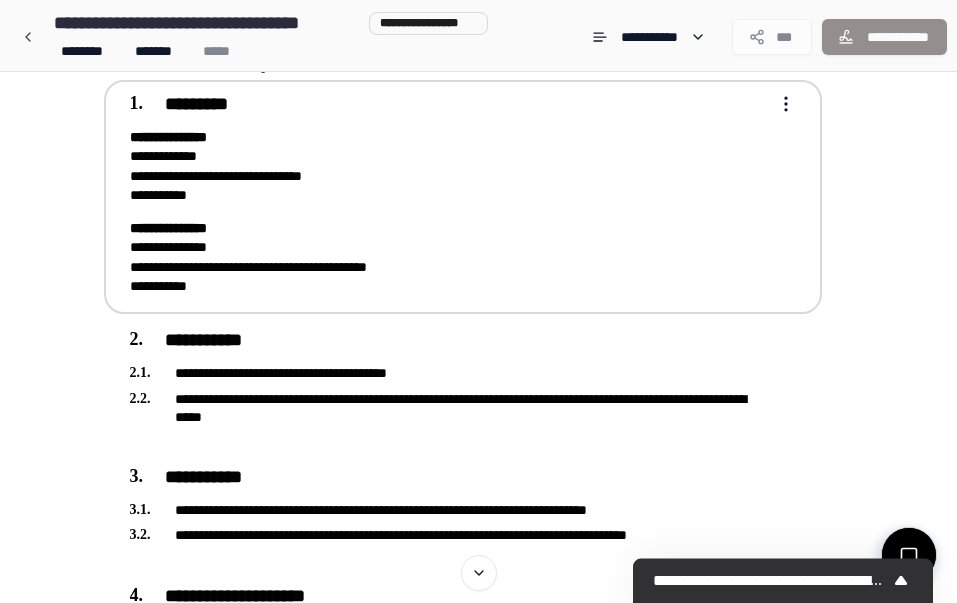 click on "**********" at bounding box center (449, 166) 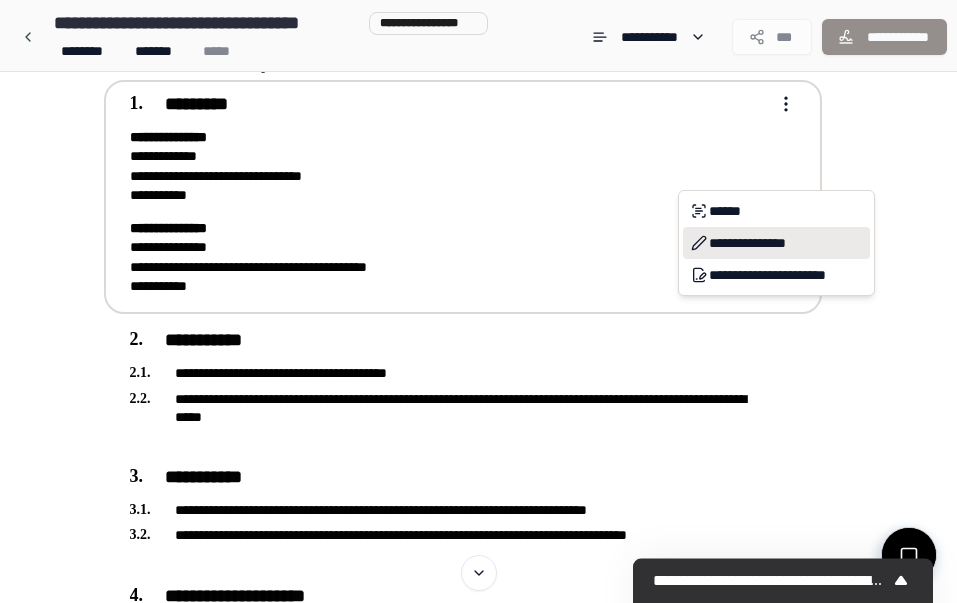 click on "**********" at bounding box center (776, 243) 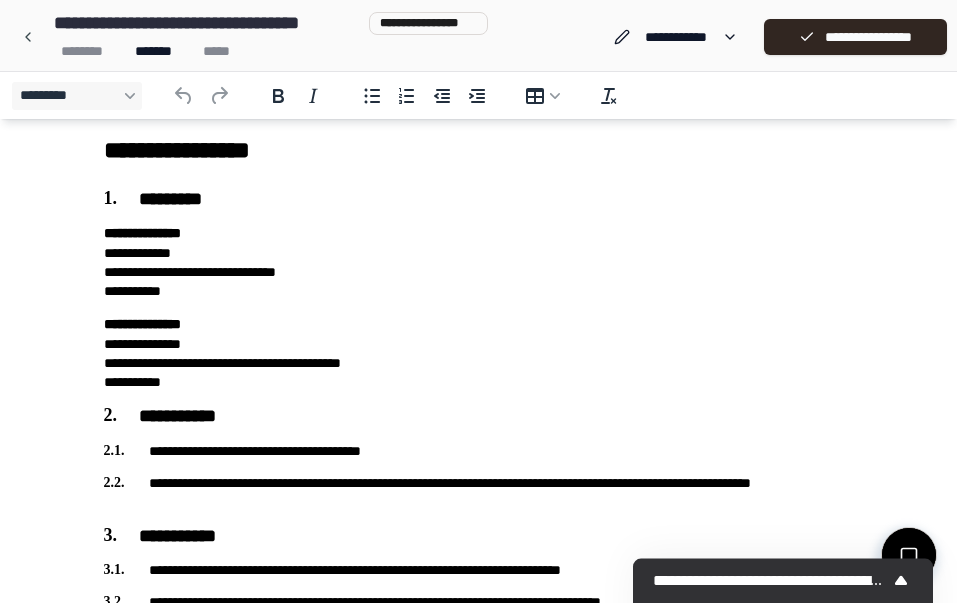 scroll, scrollTop: 17, scrollLeft: 0, axis: vertical 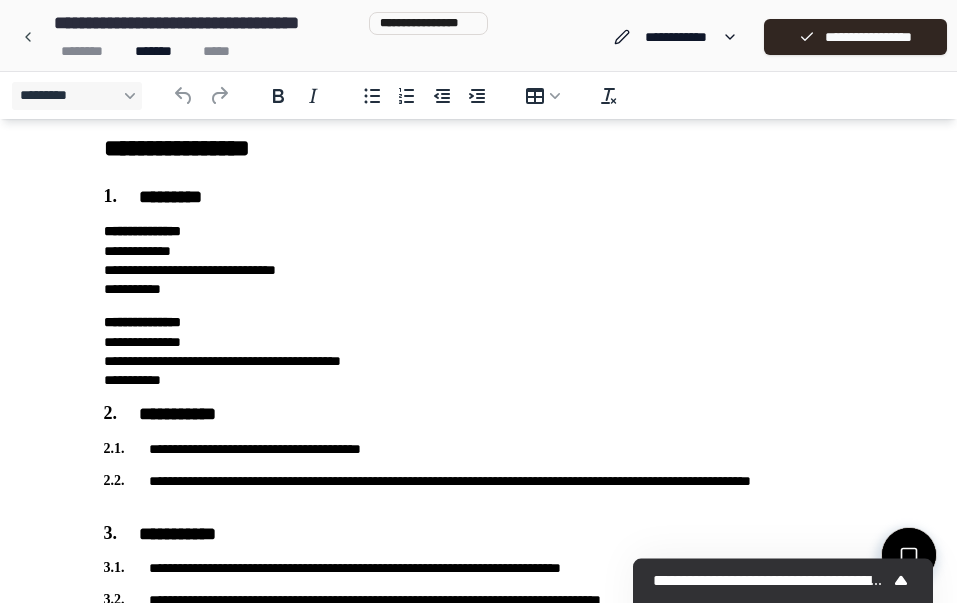 click on "**********" at bounding box center (479, 351) 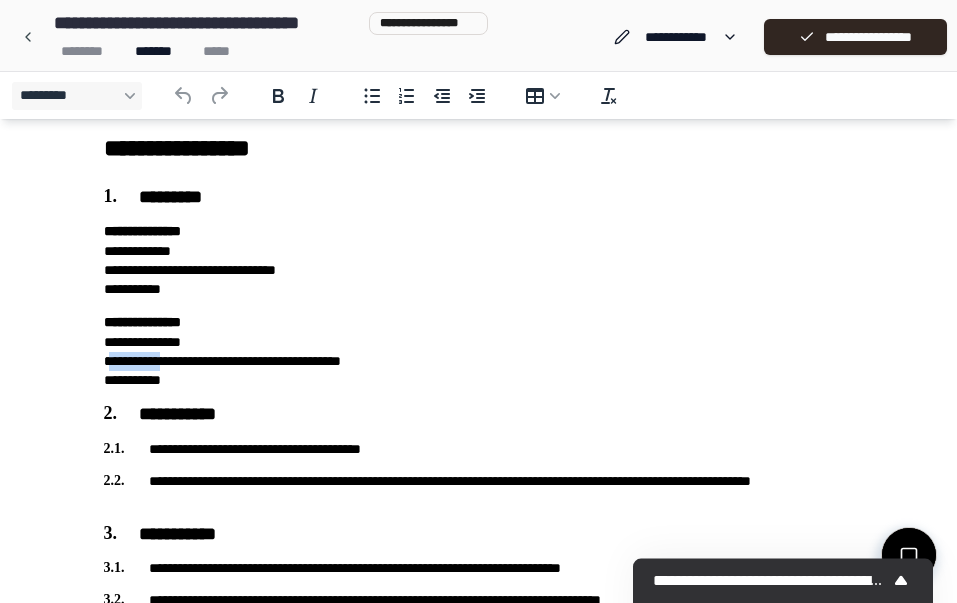 click on "**********" at bounding box center (479, 351) 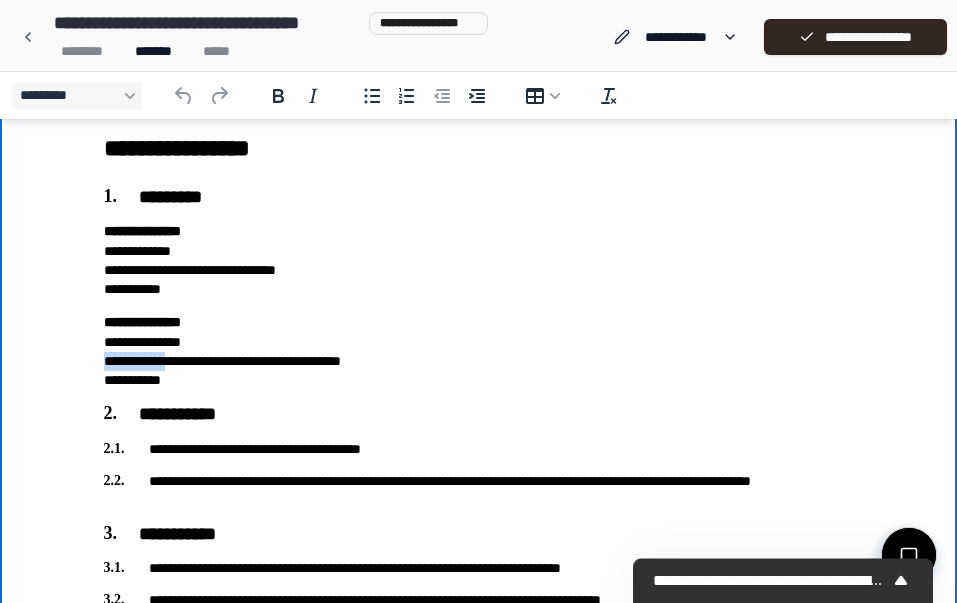 drag, startPoint x: 201, startPoint y: 364, endPoint x: 104, endPoint y: 348, distance: 98.31073 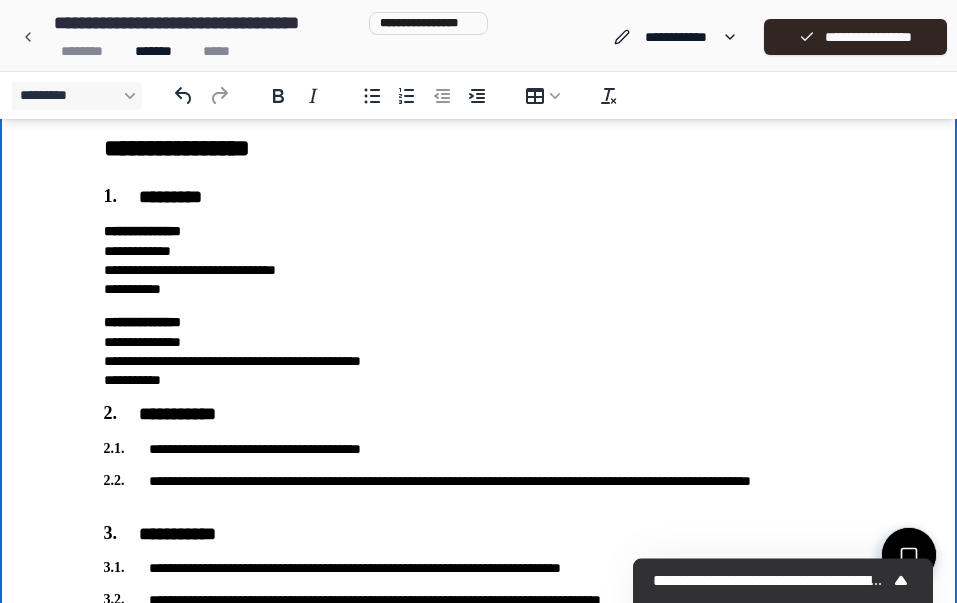 click on "**********" at bounding box center [479, 351] 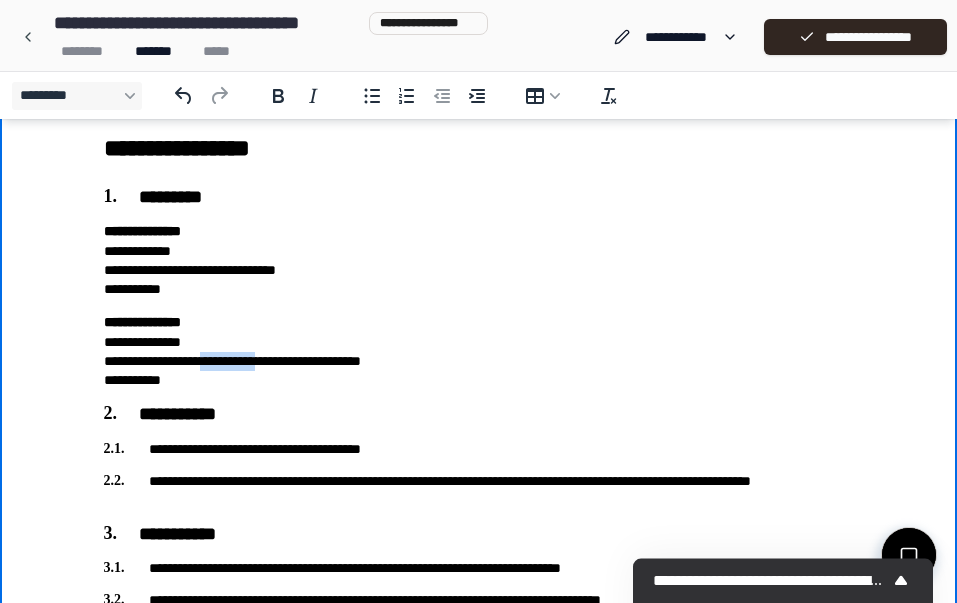 click on "**********" at bounding box center (479, 351) 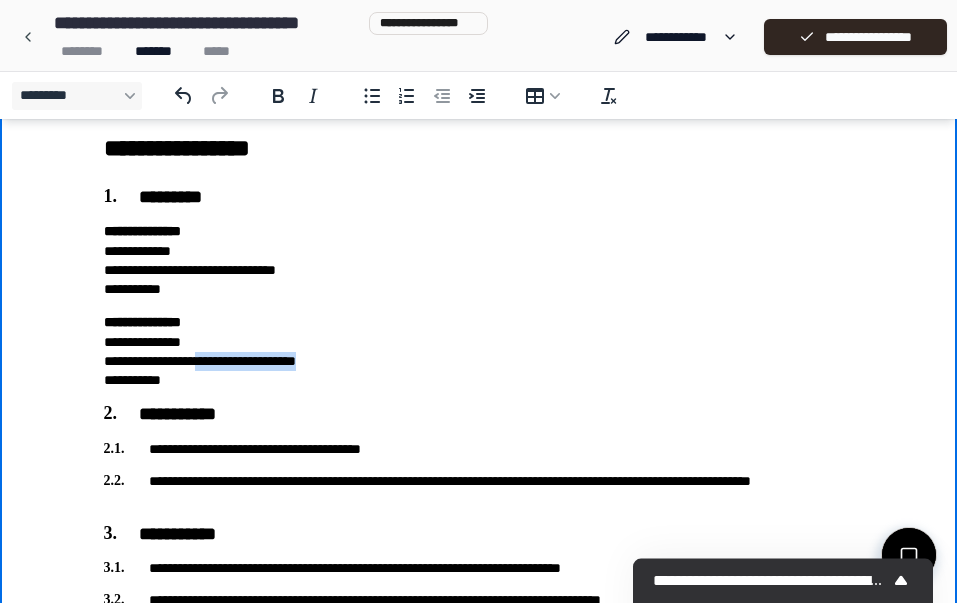 drag, startPoint x: 411, startPoint y: 364, endPoint x: 219, endPoint y: 365, distance: 192.00261 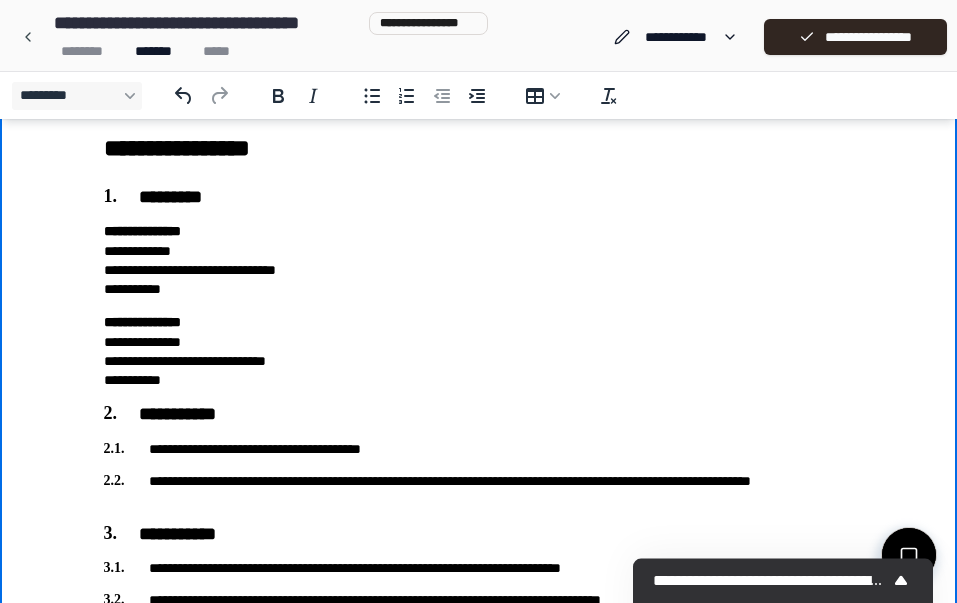 click on "**********" at bounding box center (479, 351) 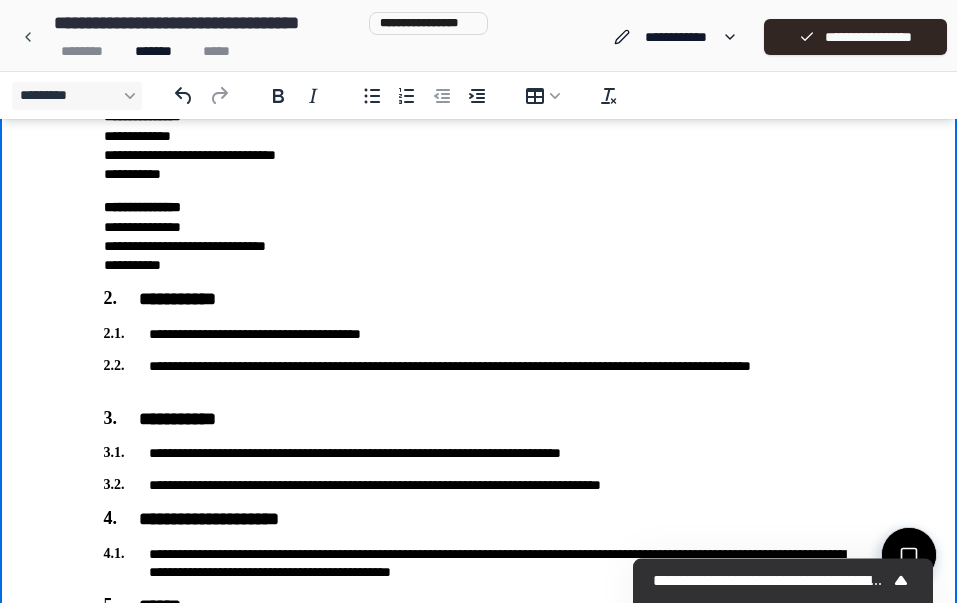 scroll, scrollTop: 158, scrollLeft: 0, axis: vertical 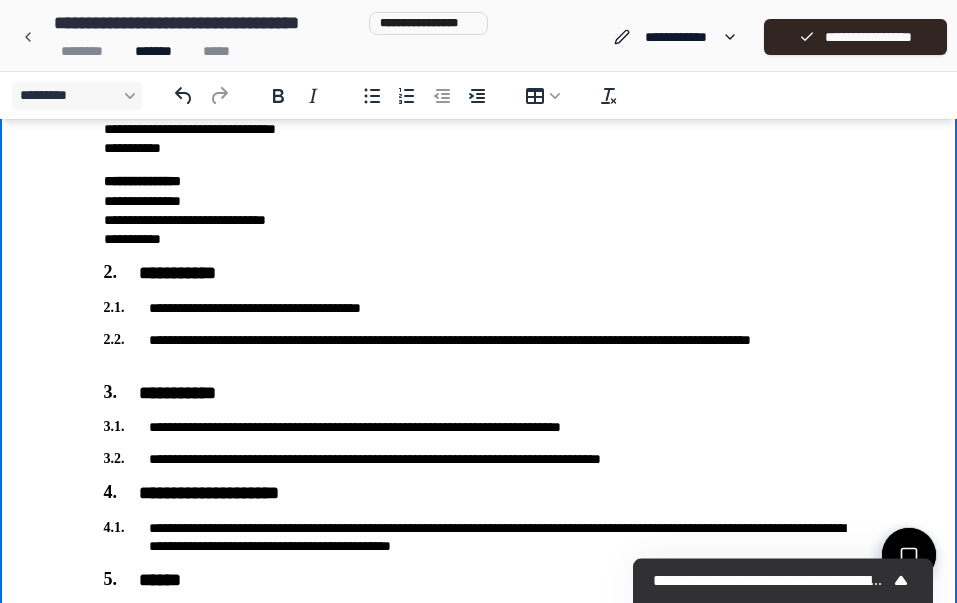 click on "**********" at bounding box center (479, 349) 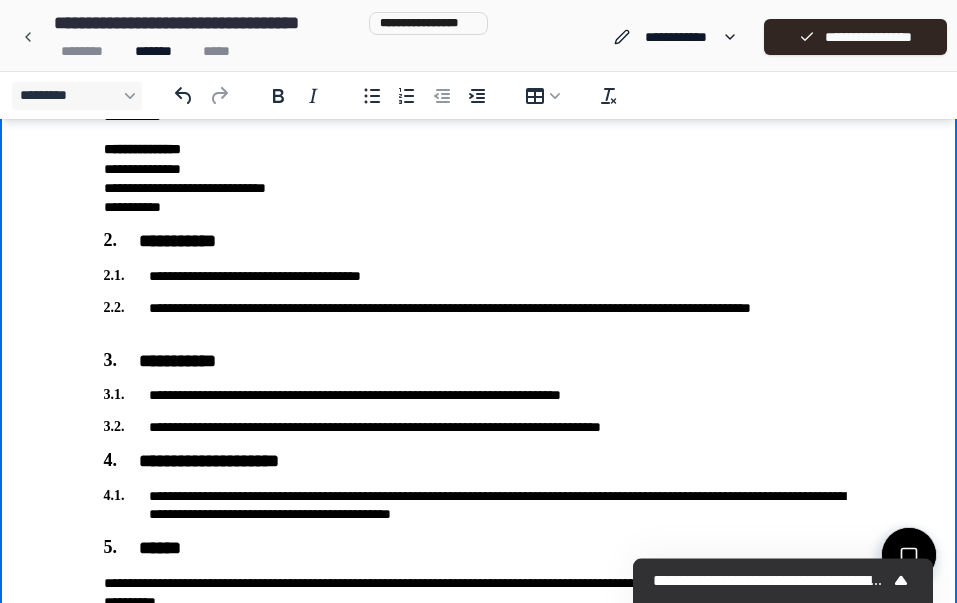scroll, scrollTop: 192, scrollLeft: 0, axis: vertical 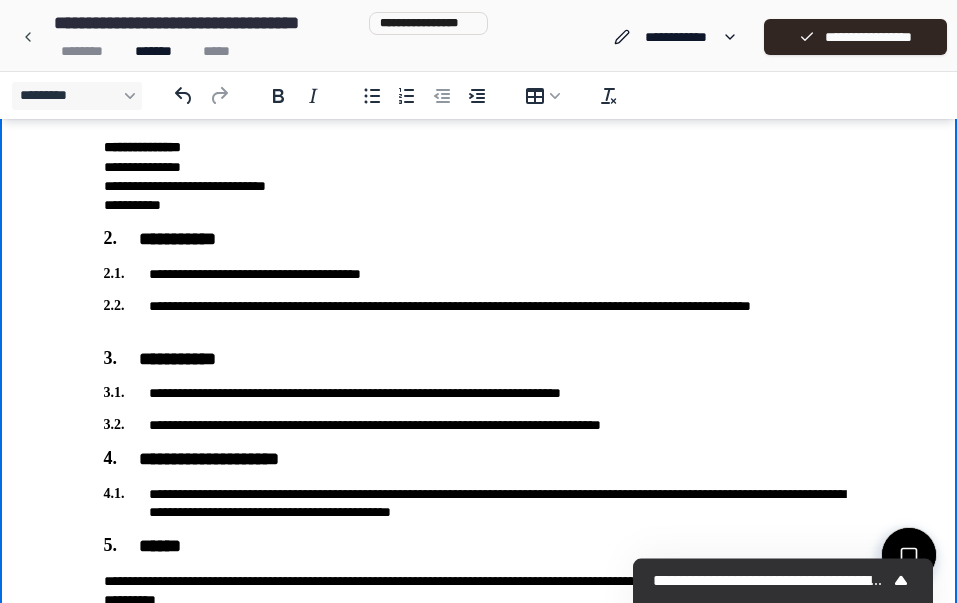 click on "**********" at bounding box center (479, 315) 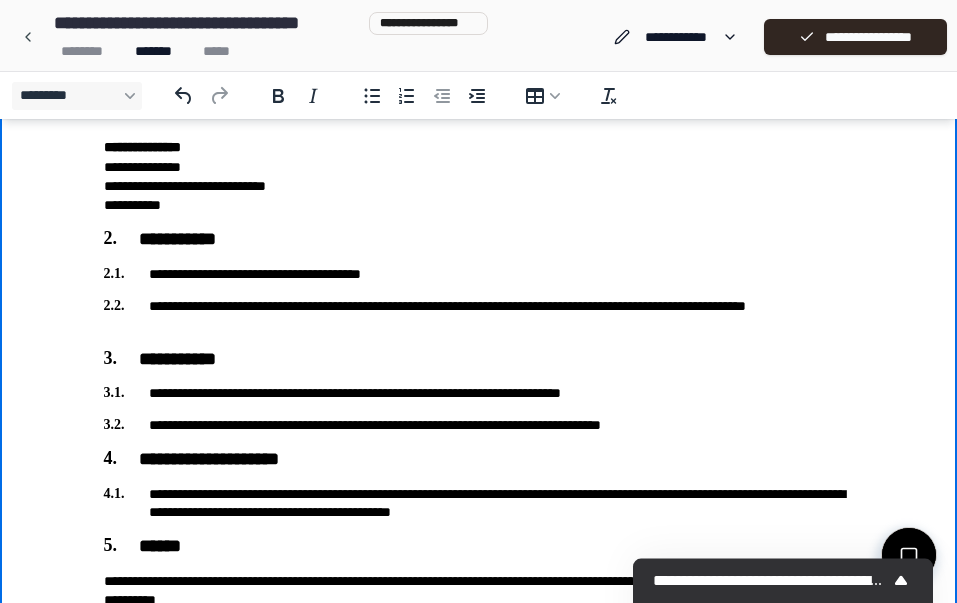 click on "**********" at bounding box center (479, 532) 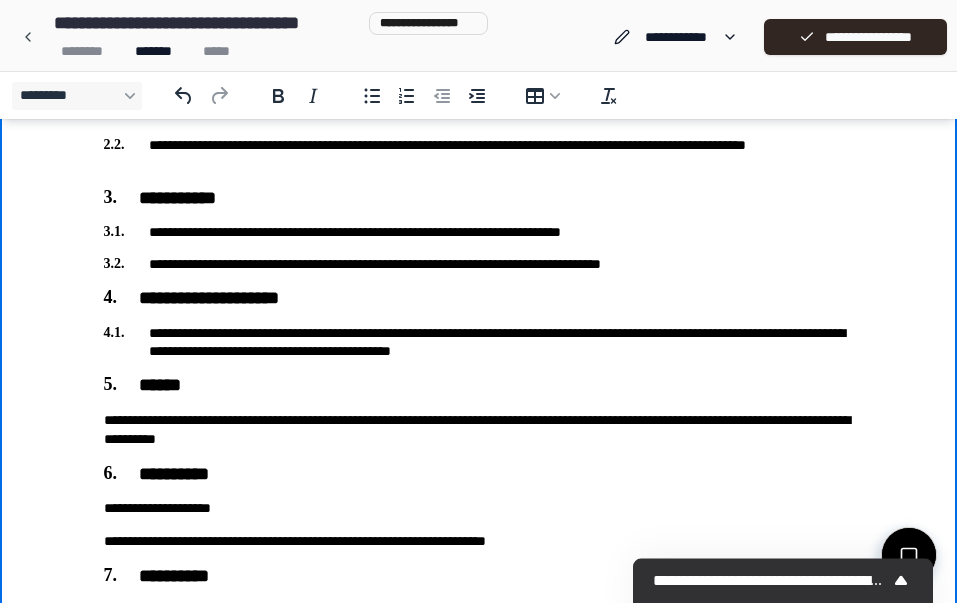 scroll, scrollTop: 380, scrollLeft: 0, axis: vertical 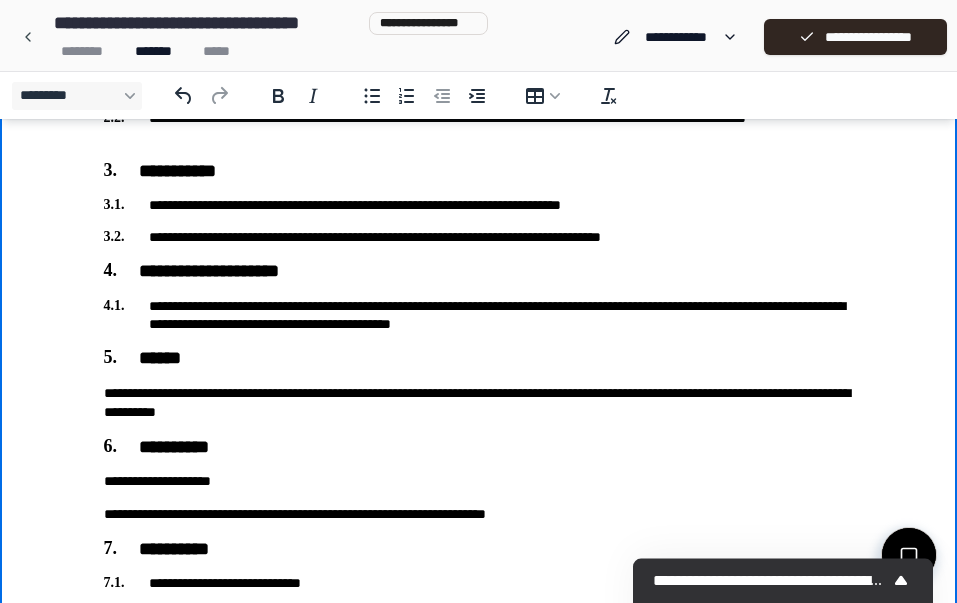 click on "**********" at bounding box center (479, 315) 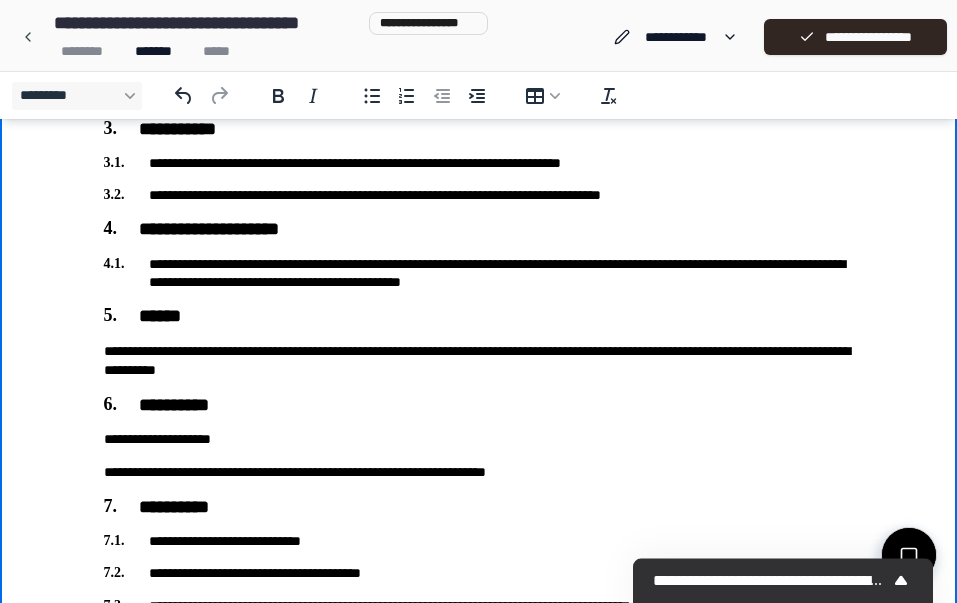 scroll, scrollTop: 503, scrollLeft: 0, axis: vertical 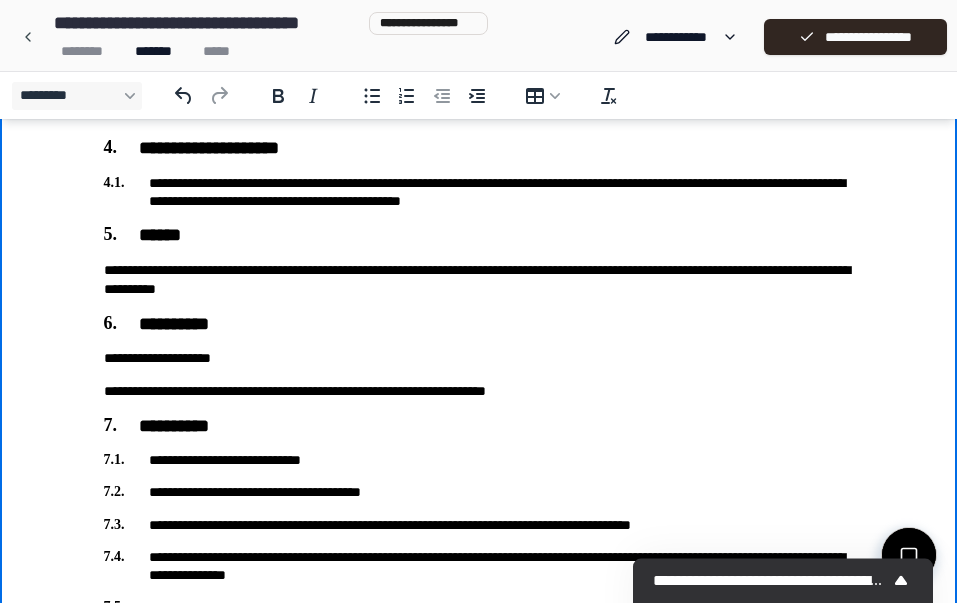 click on "**********" at bounding box center [479, 280] 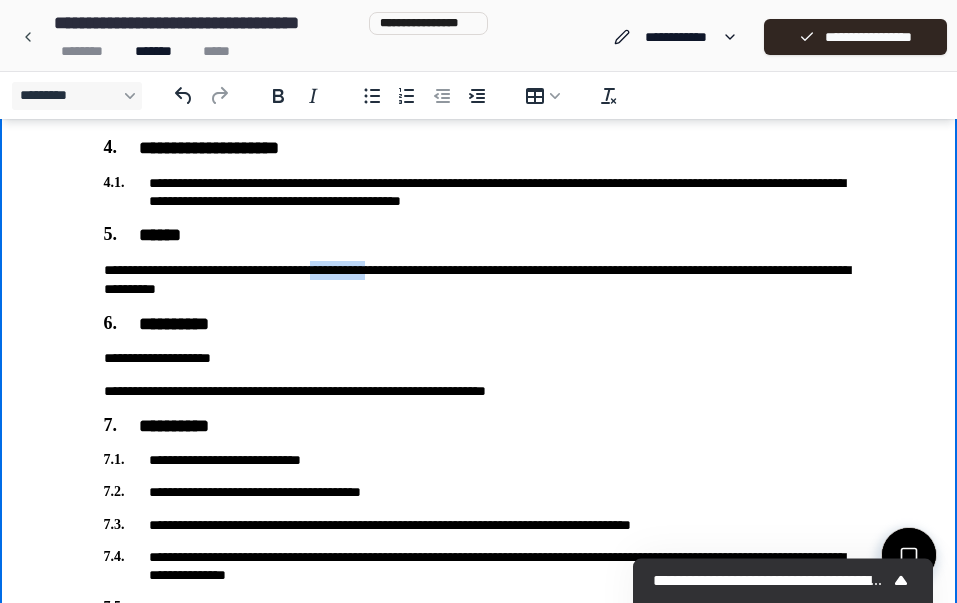 click on "**********" at bounding box center (479, 280) 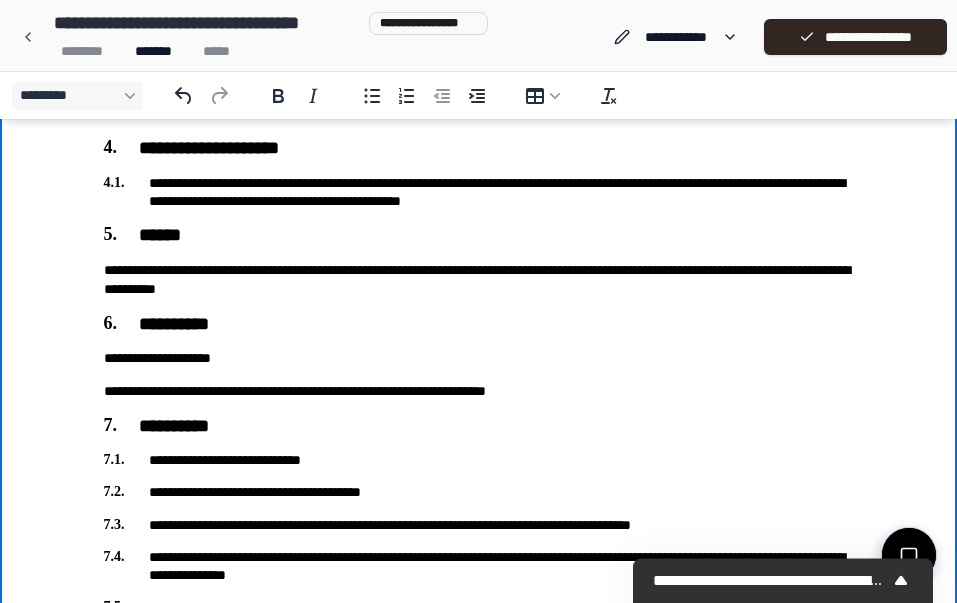 click on "**********" at bounding box center [479, 221] 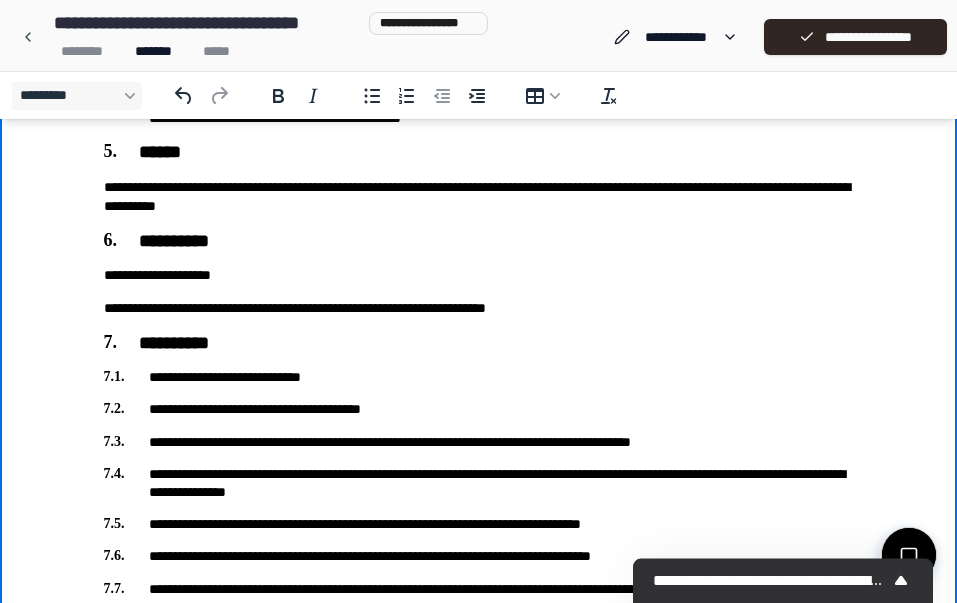 scroll, scrollTop: 587, scrollLeft: 0, axis: vertical 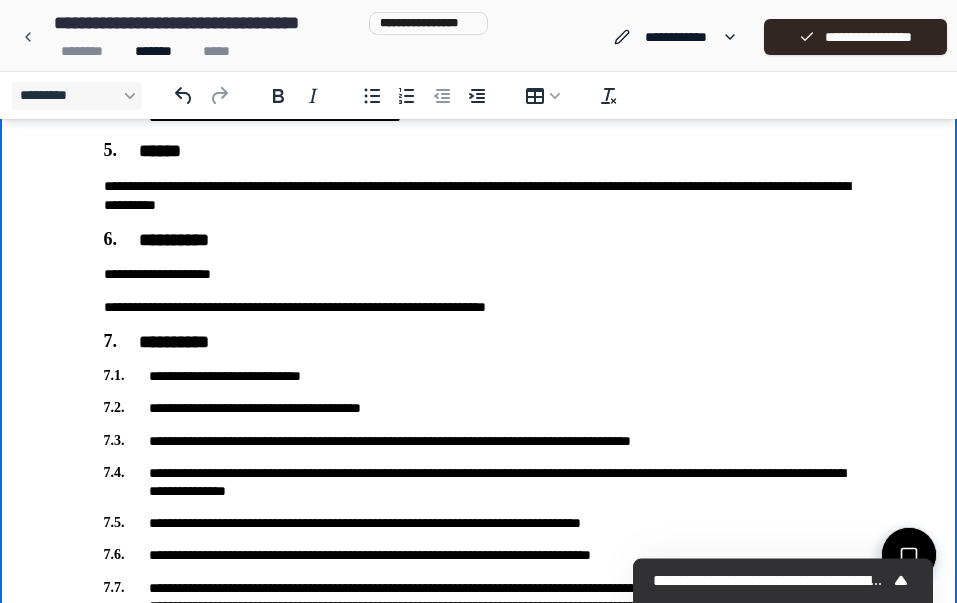 click on "**********" at bounding box center [479, 307] 